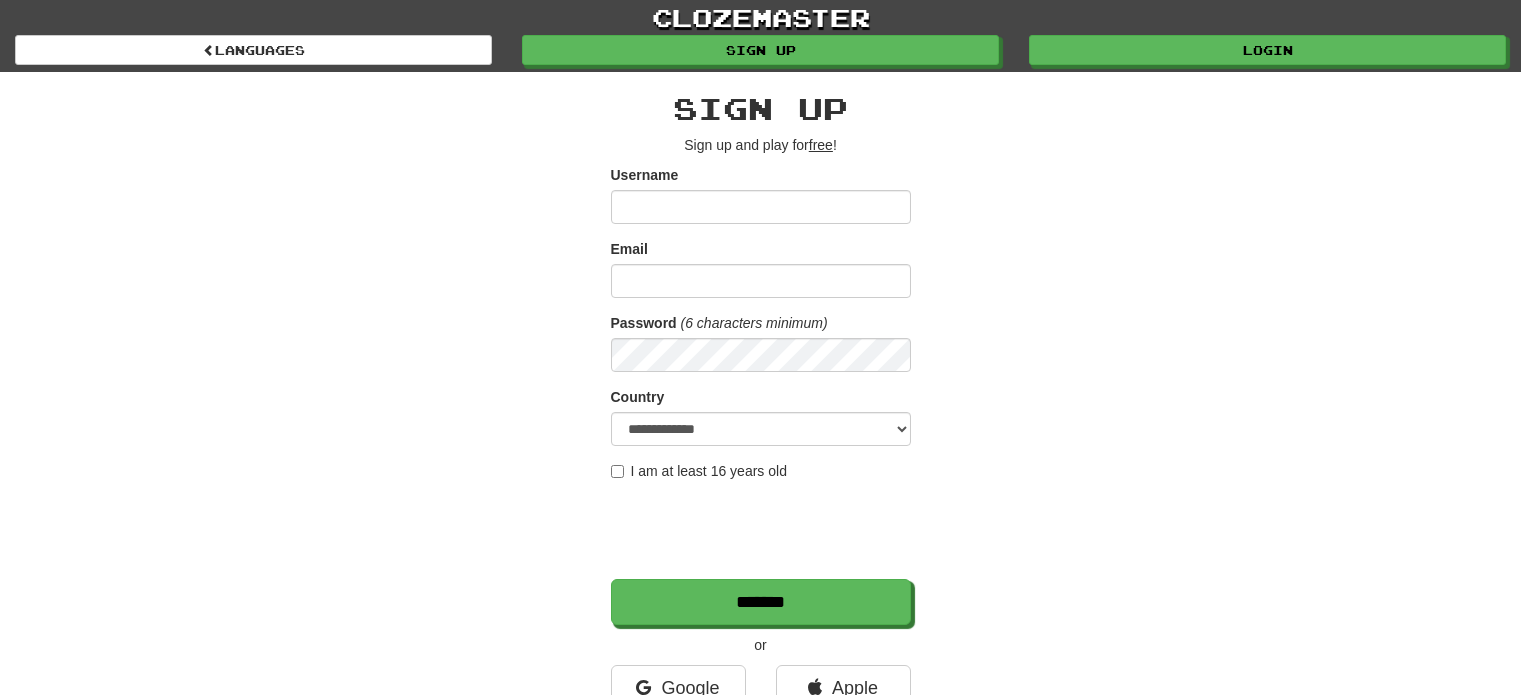 scroll, scrollTop: 0, scrollLeft: 0, axis: both 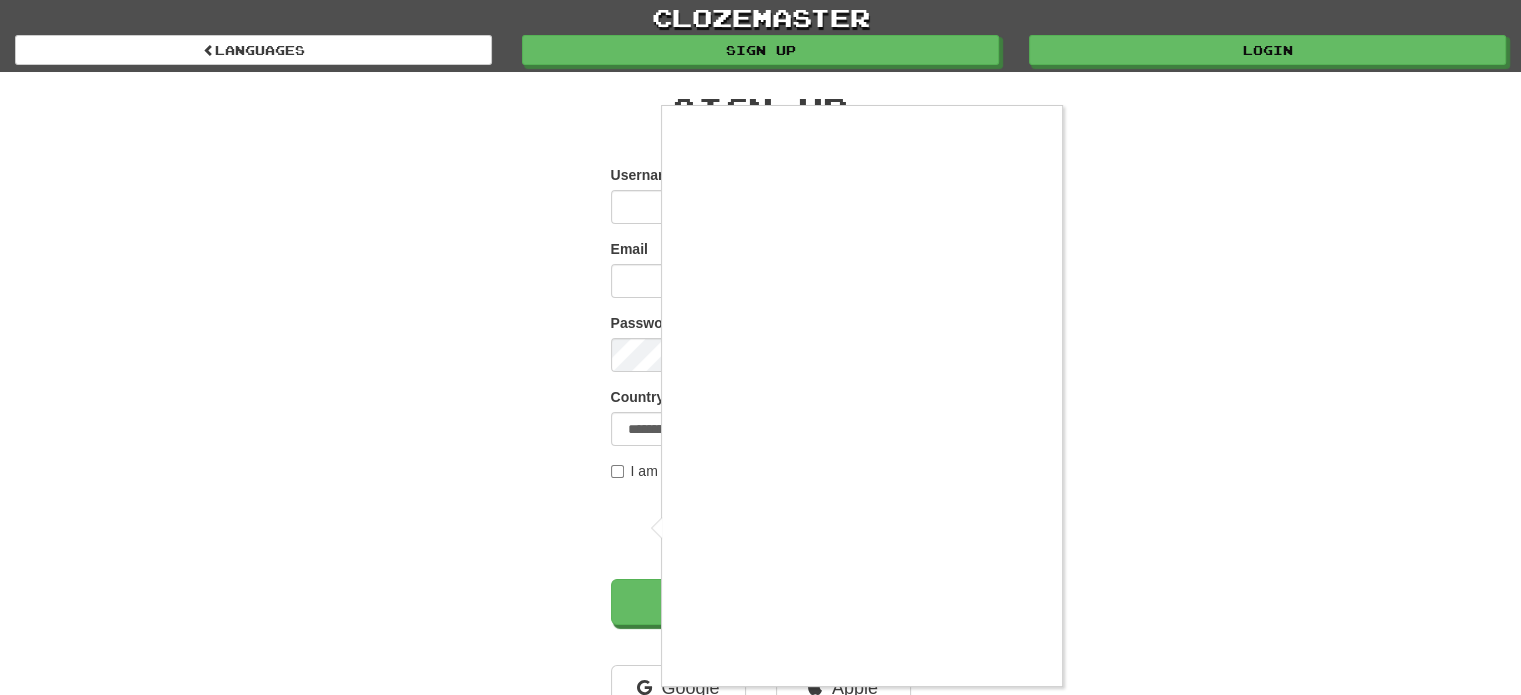 click at bounding box center (760, 347) 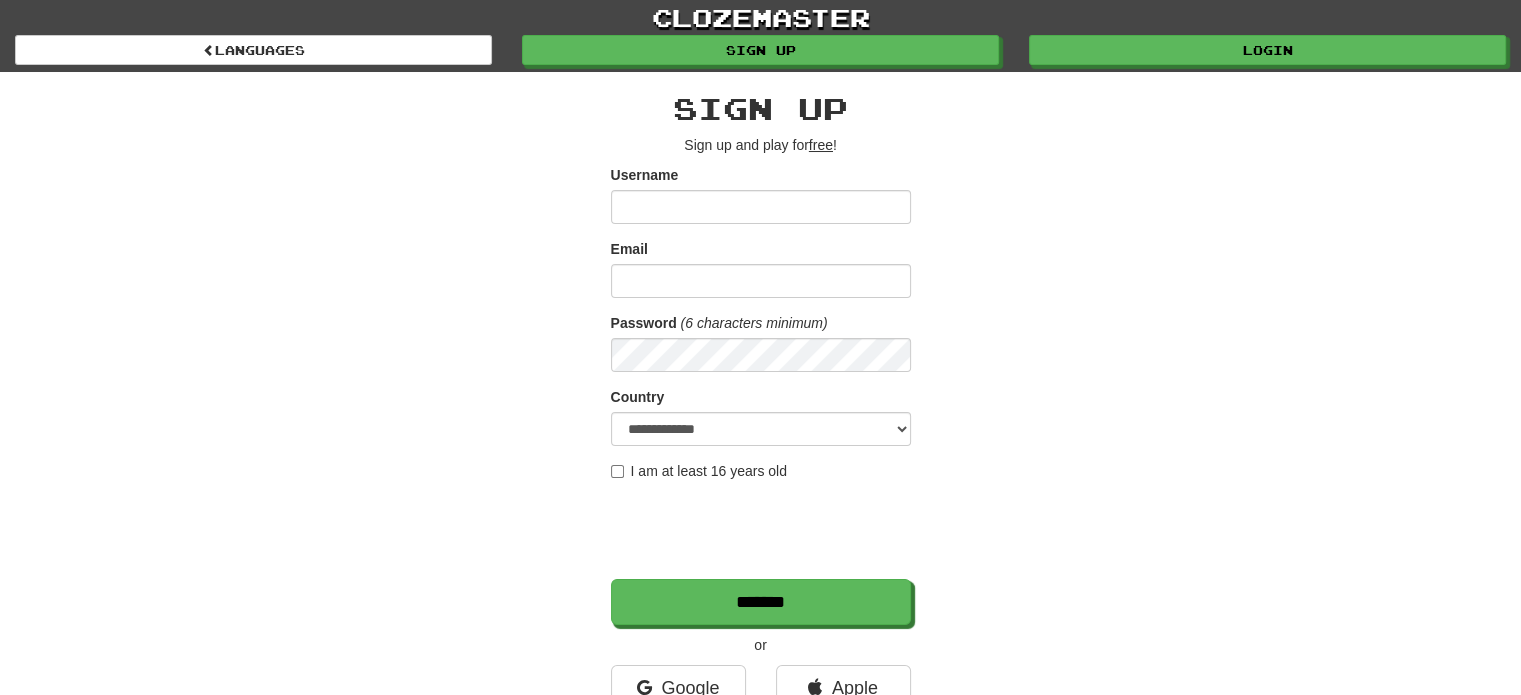 scroll, scrollTop: 100, scrollLeft: 0, axis: vertical 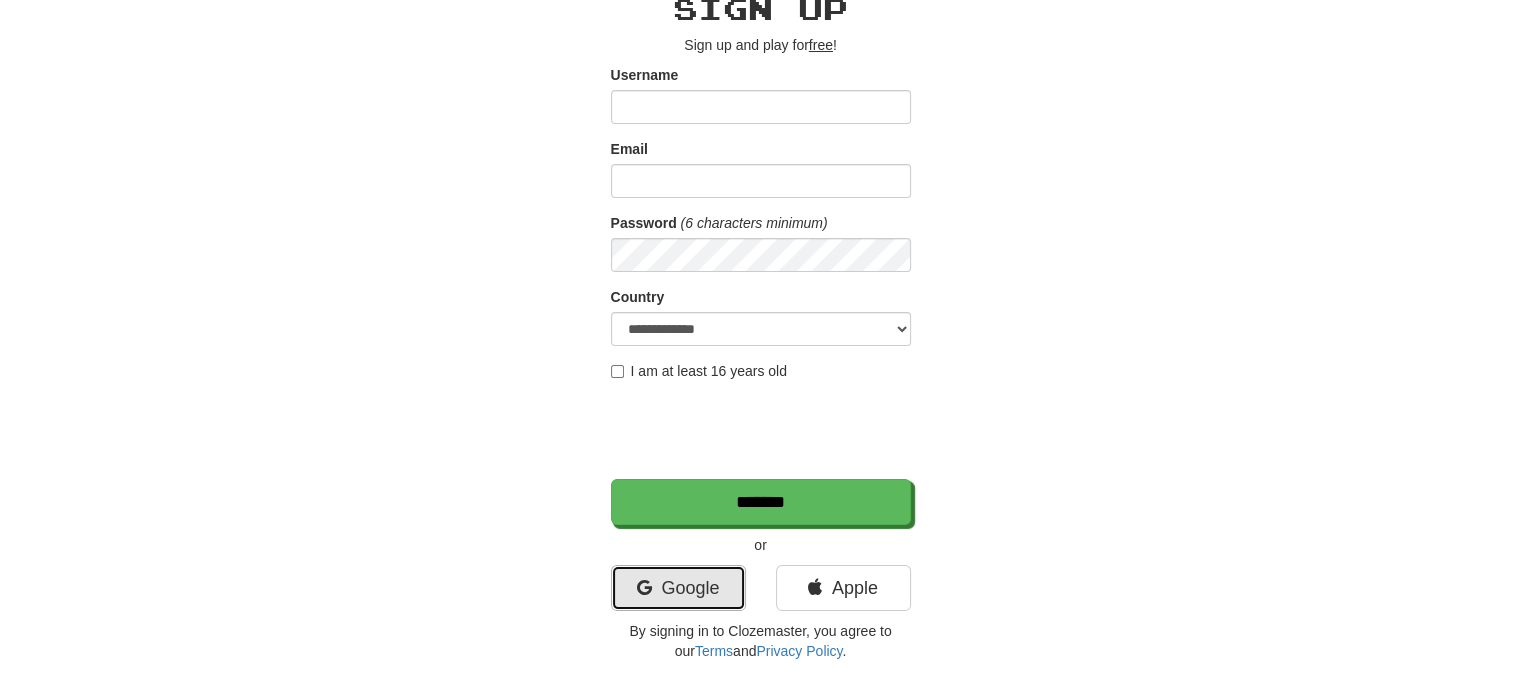 click on "Google" at bounding box center (678, 588) 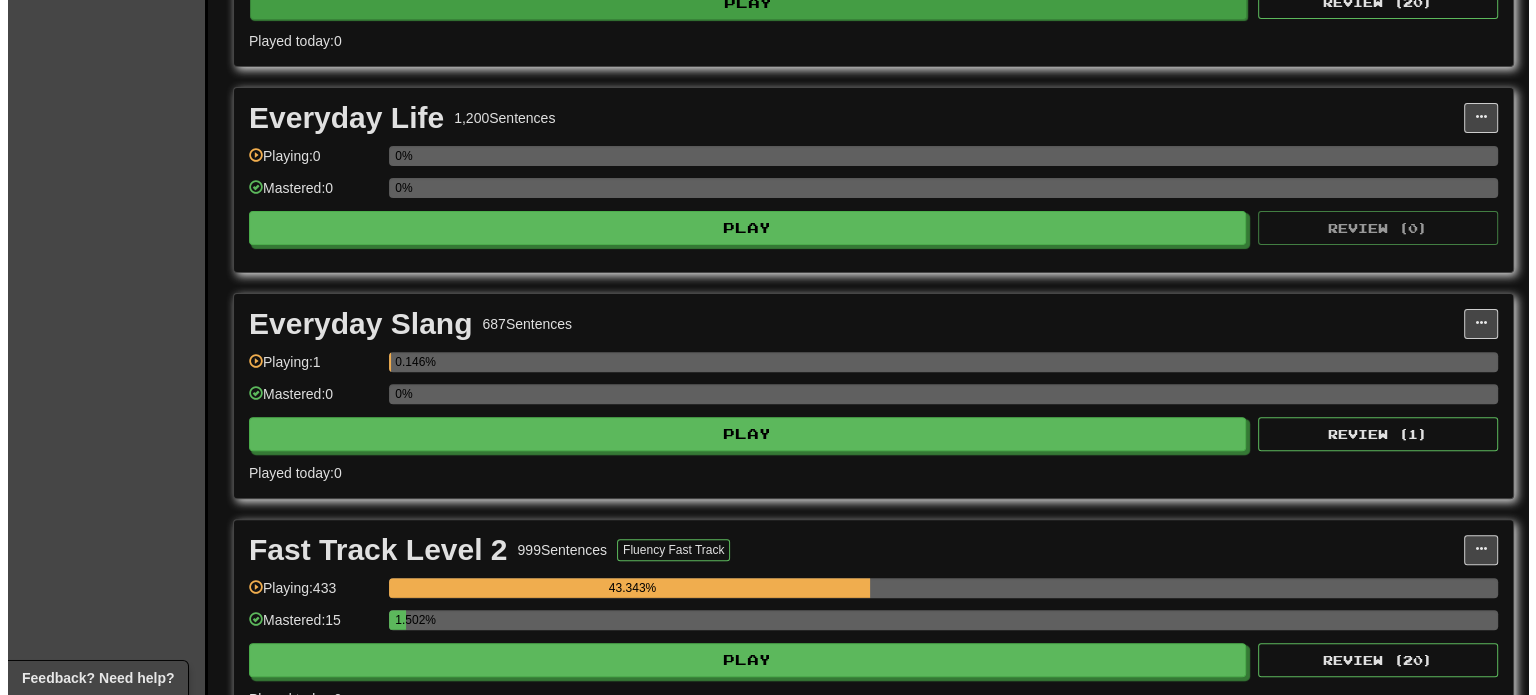 scroll, scrollTop: 700, scrollLeft: 0, axis: vertical 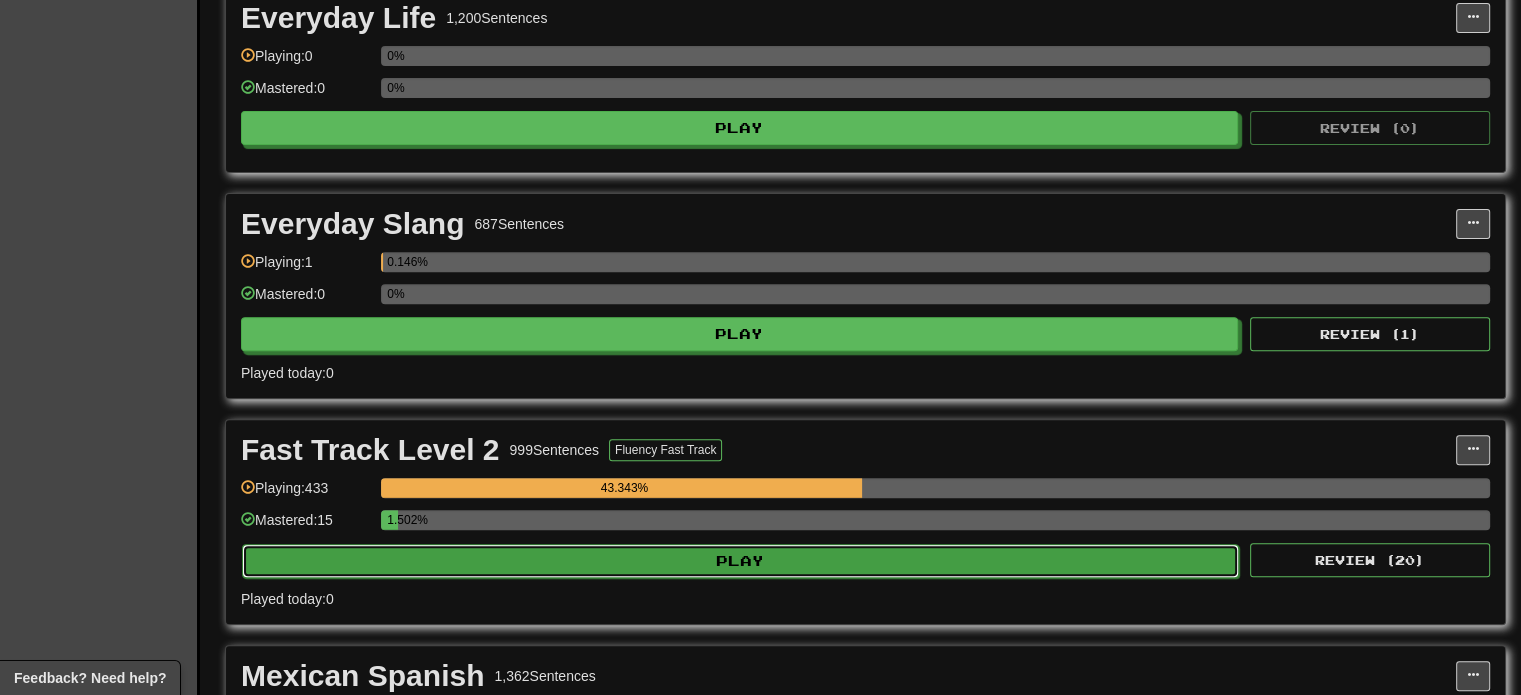 click on "Play" at bounding box center (740, 561) 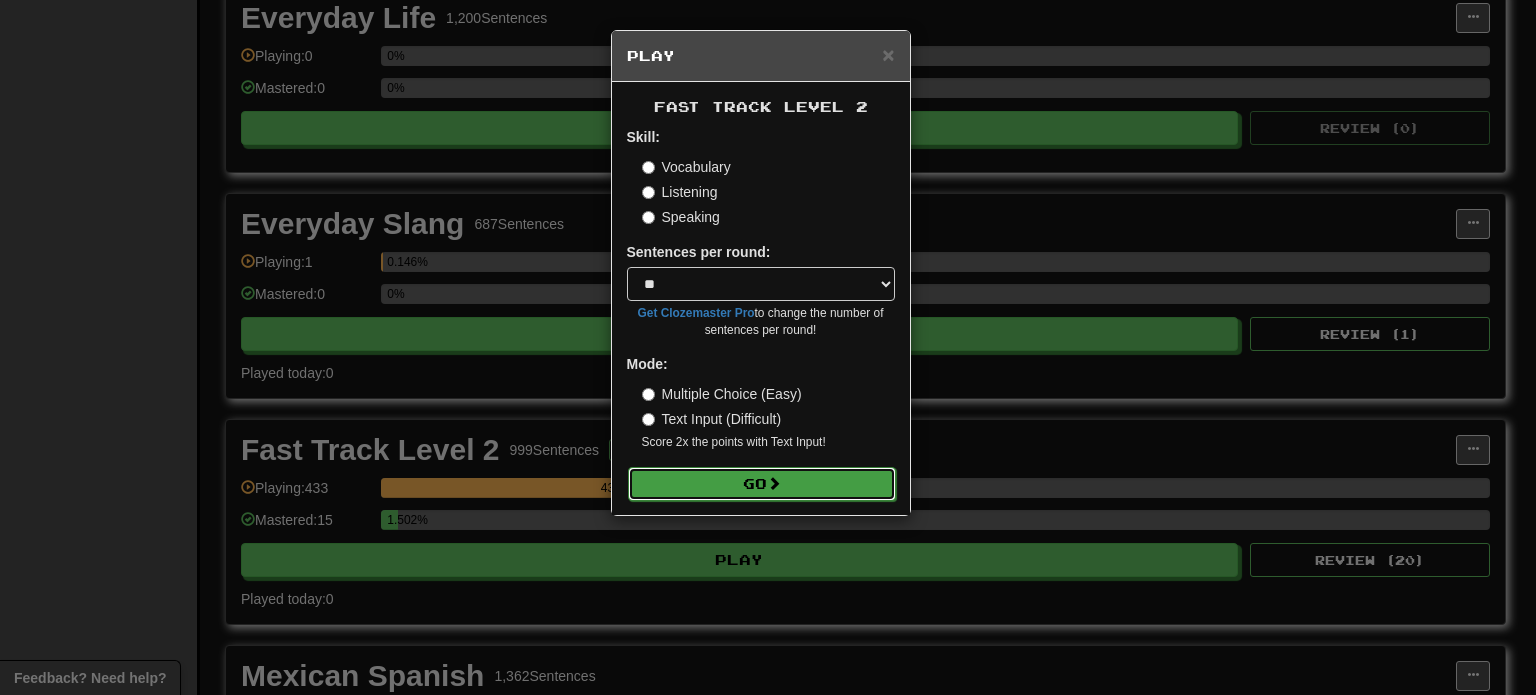 click on "Go" at bounding box center [762, 484] 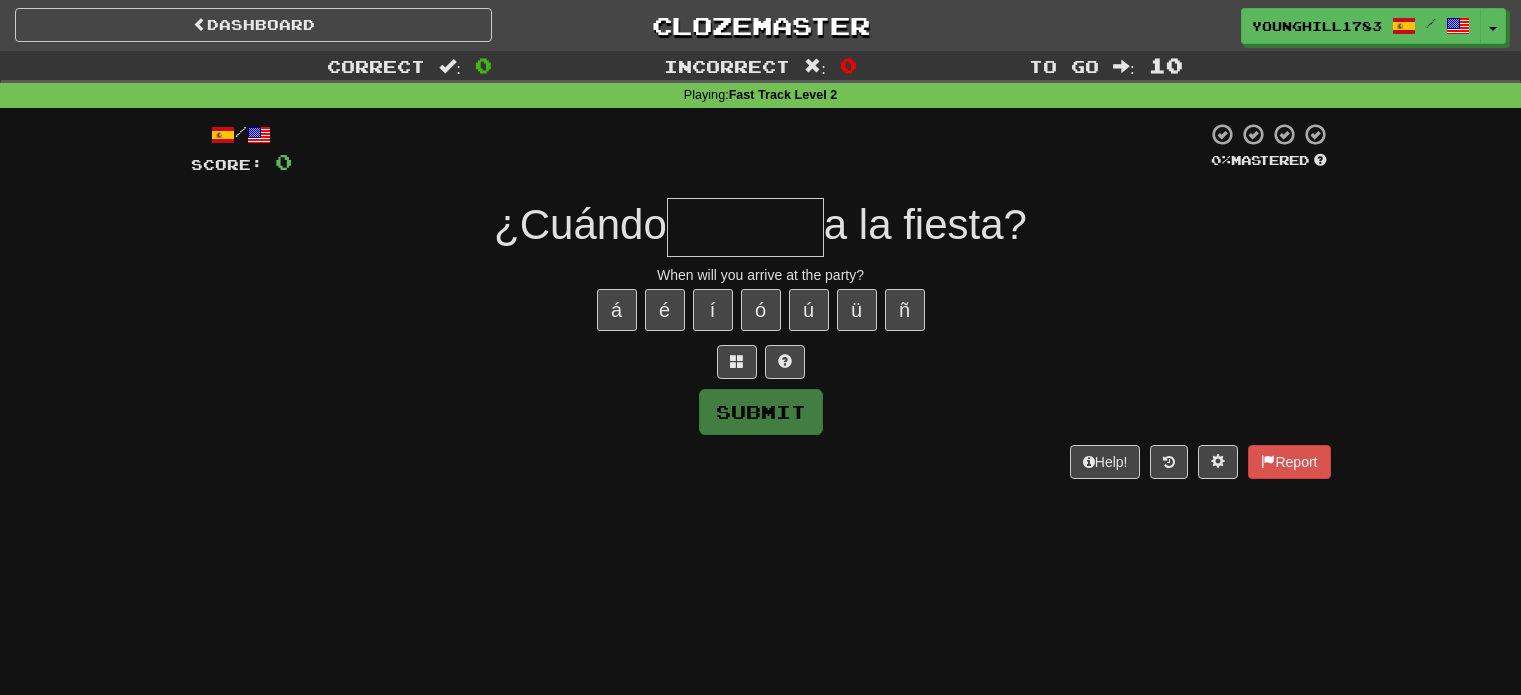 scroll, scrollTop: 0, scrollLeft: 0, axis: both 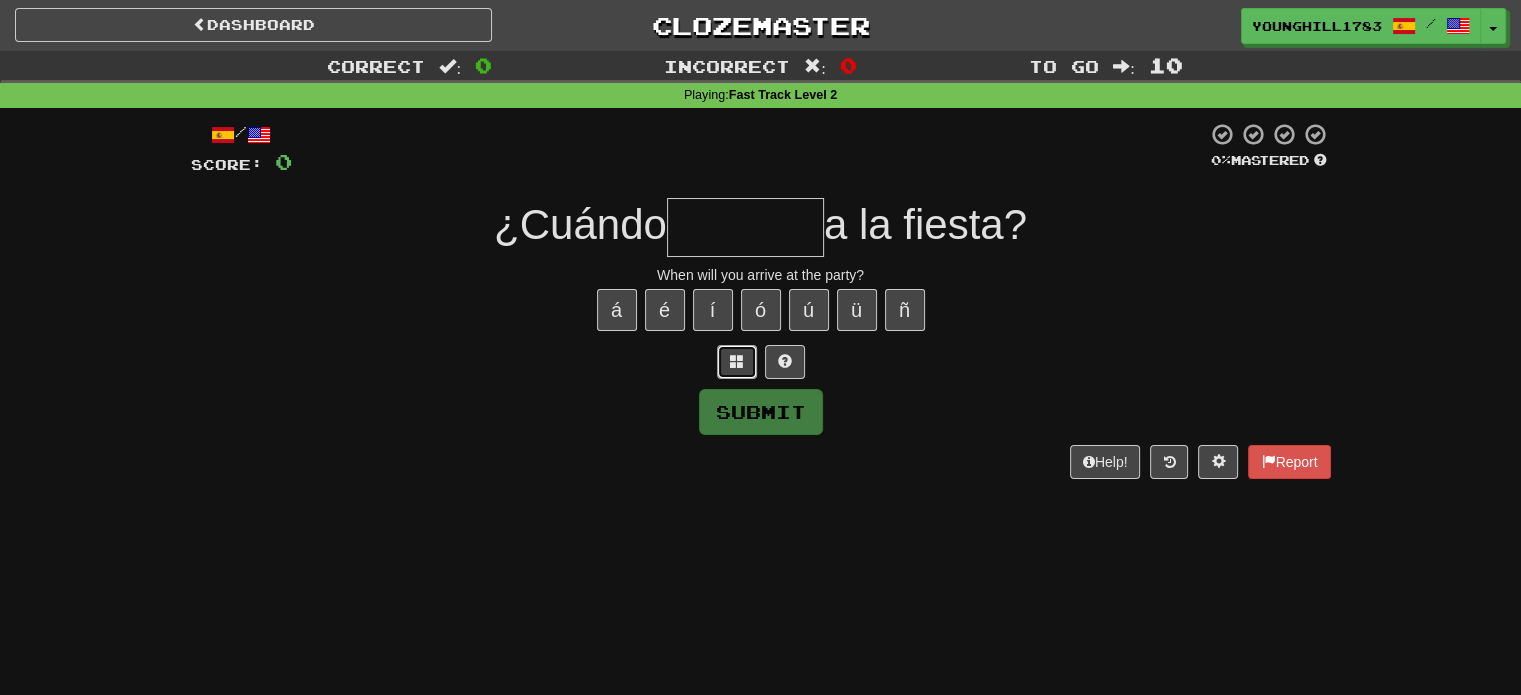 click at bounding box center [737, 361] 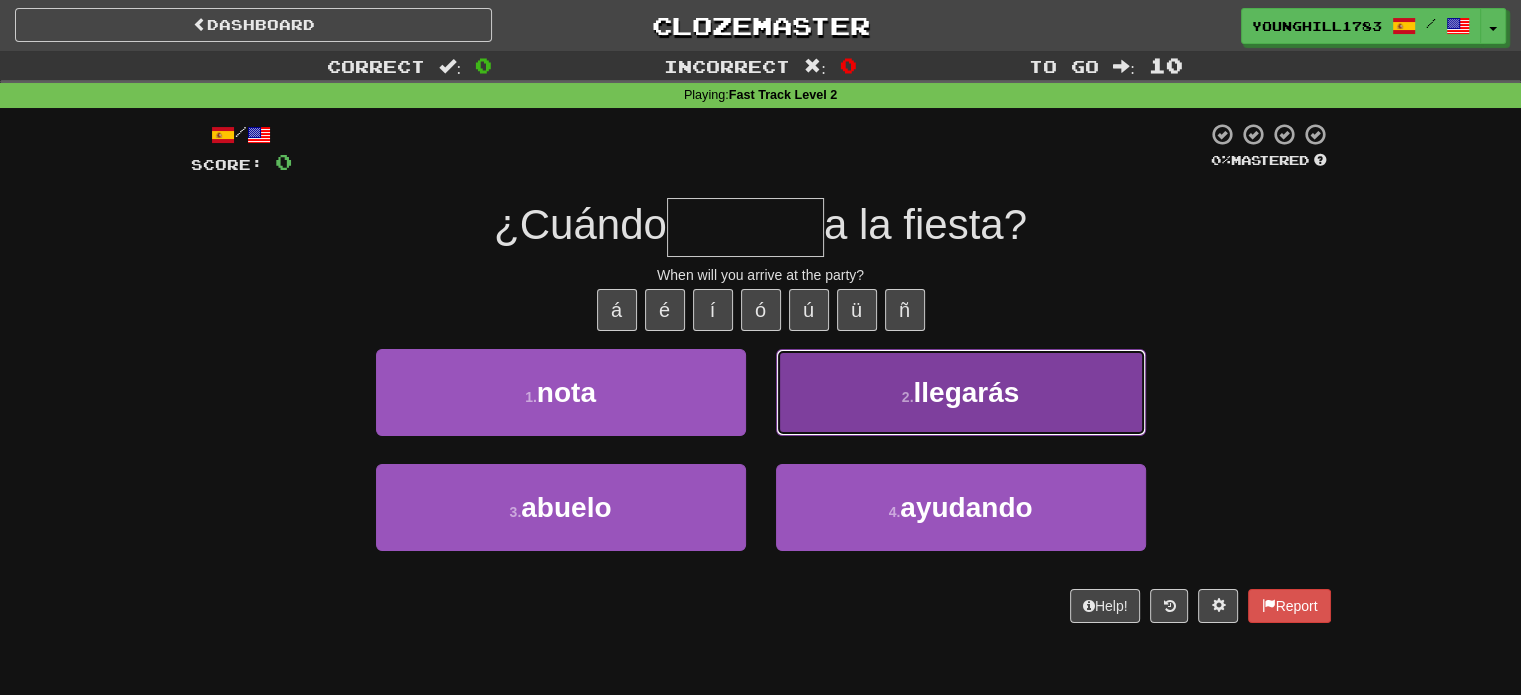 click on "llegarás" at bounding box center (966, 392) 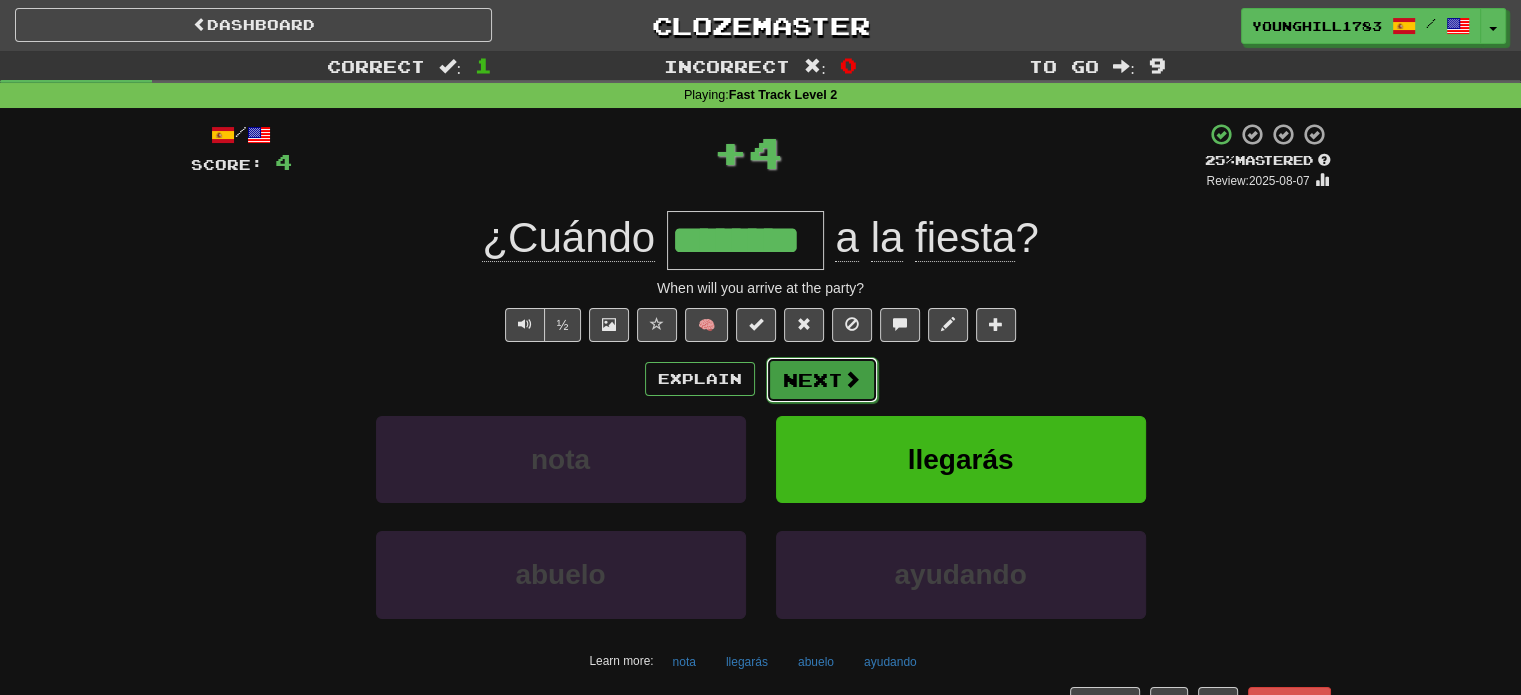 click at bounding box center [852, 379] 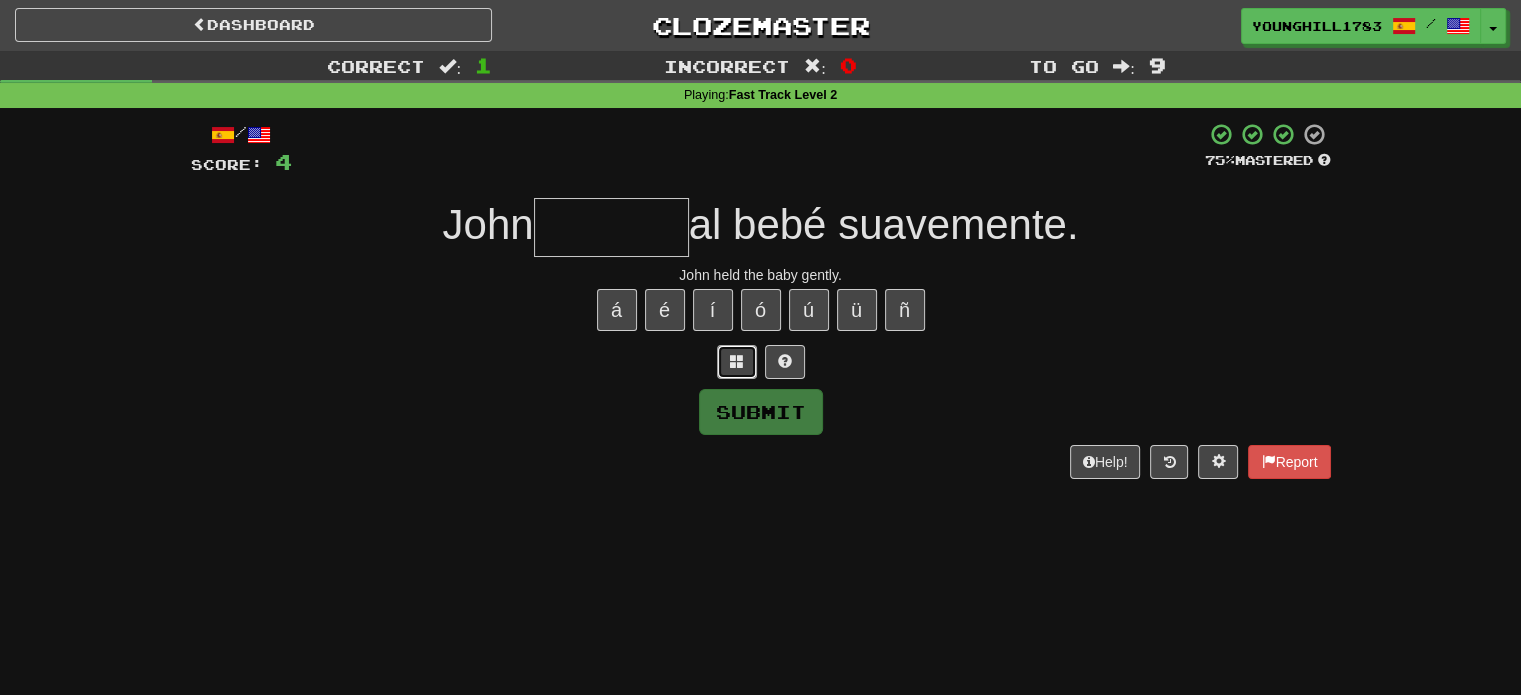 click at bounding box center (737, 362) 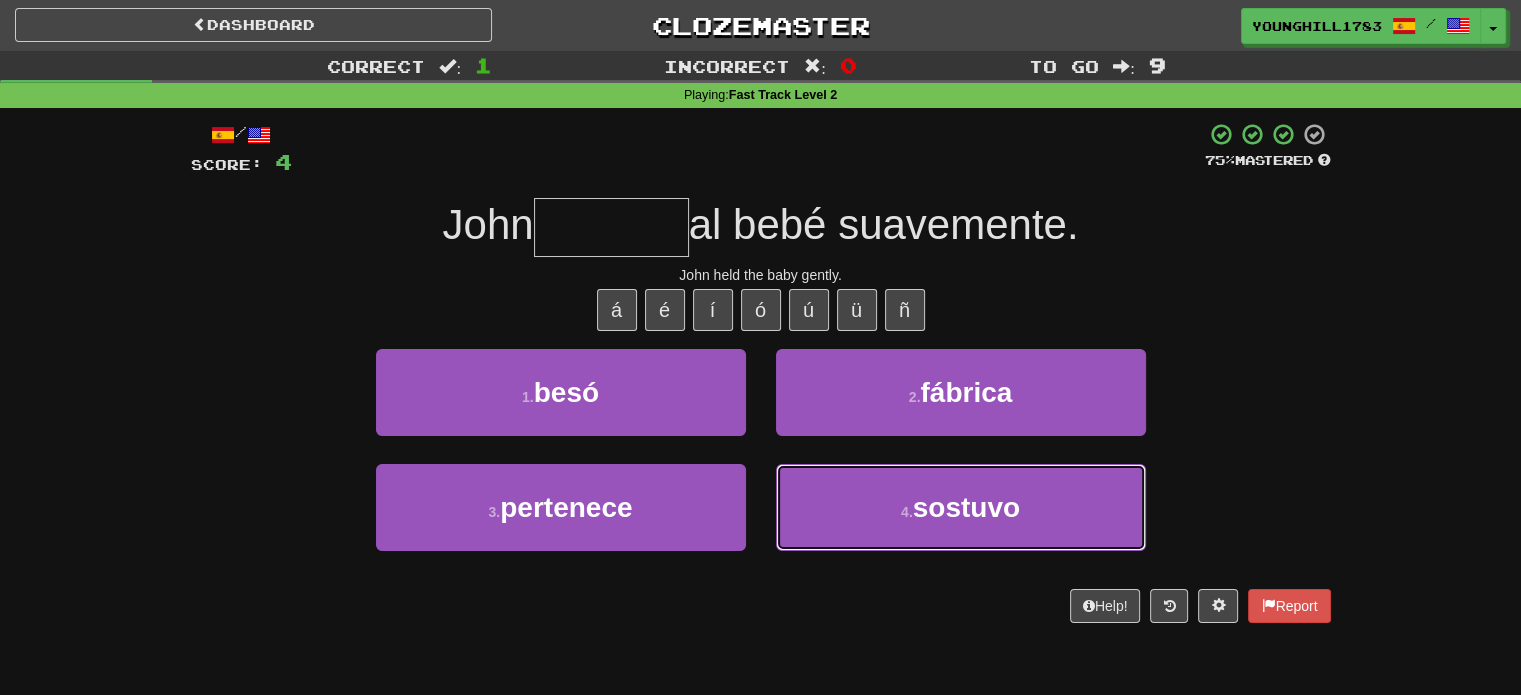 click on "sostuvo" at bounding box center (966, 507) 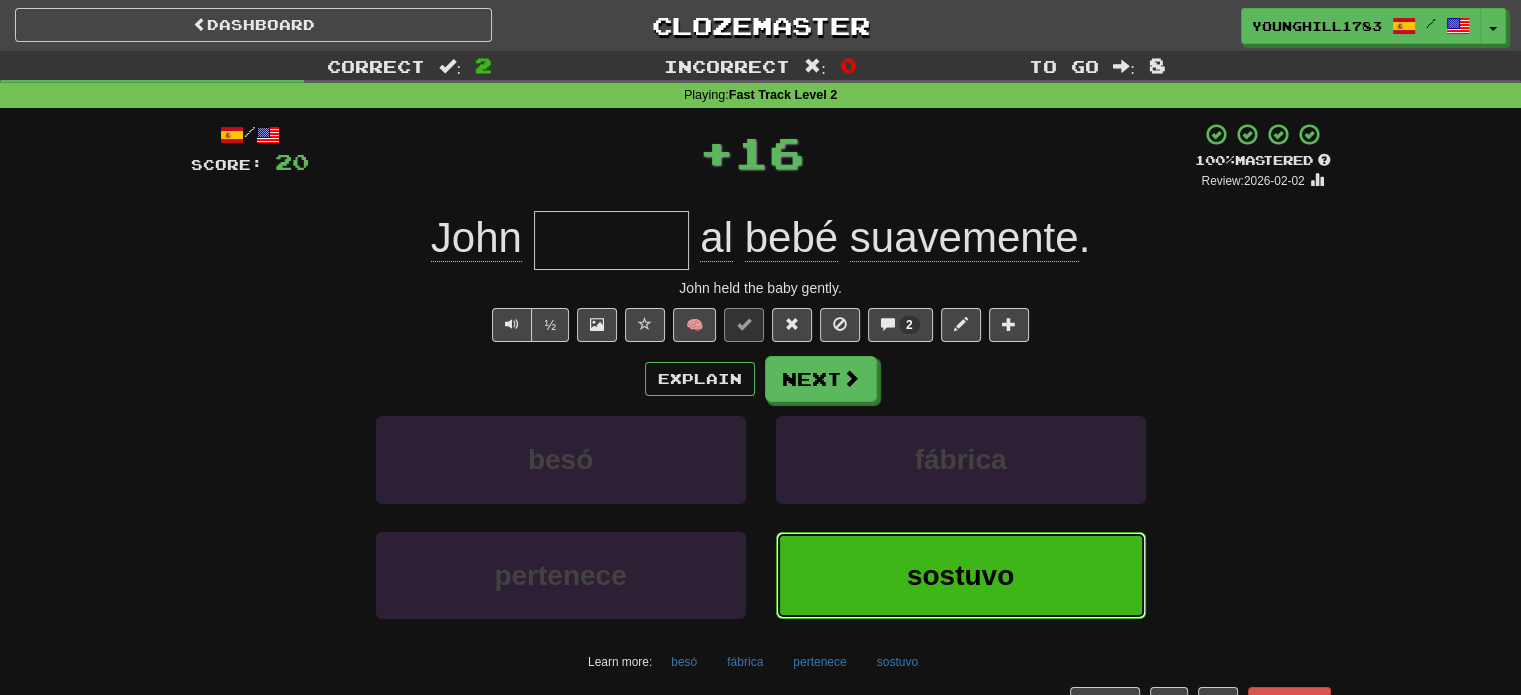 type on "*******" 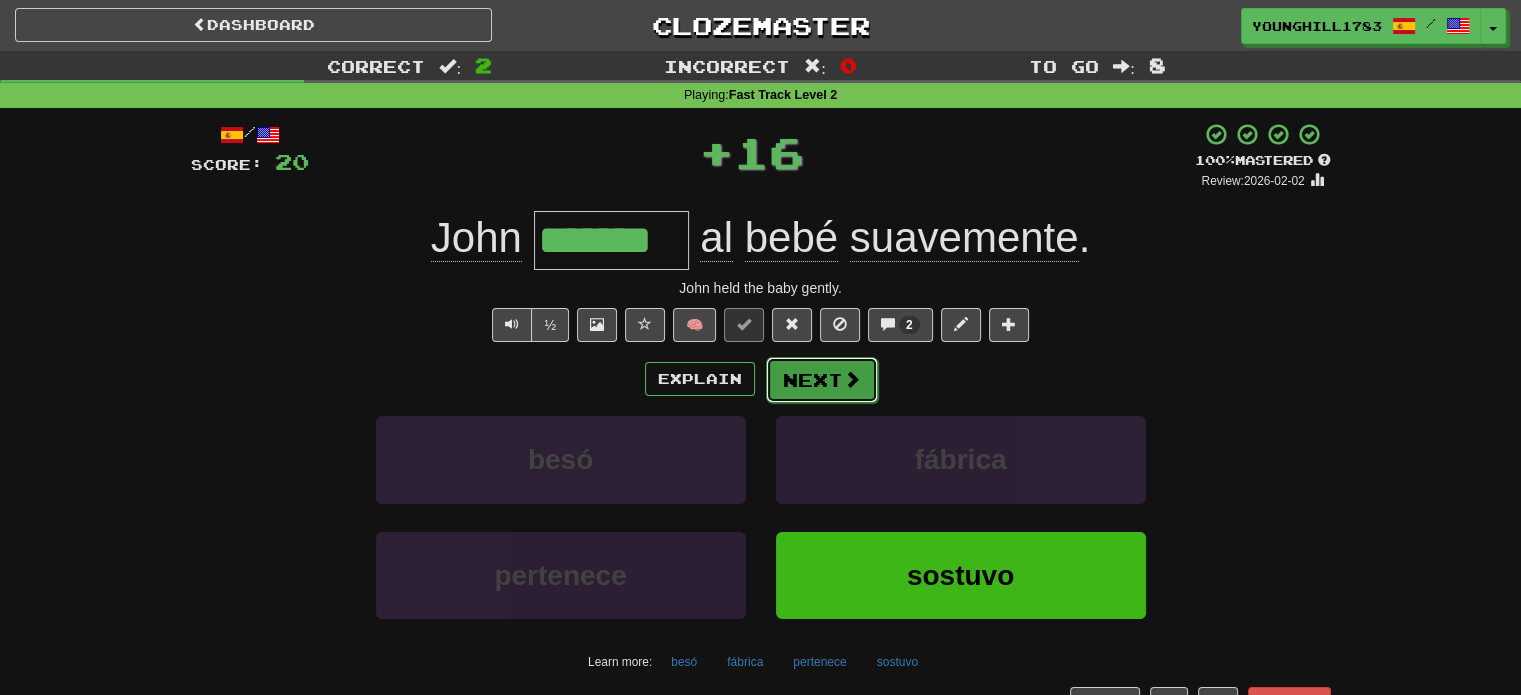 click on "Next" at bounding box center (822, 380) 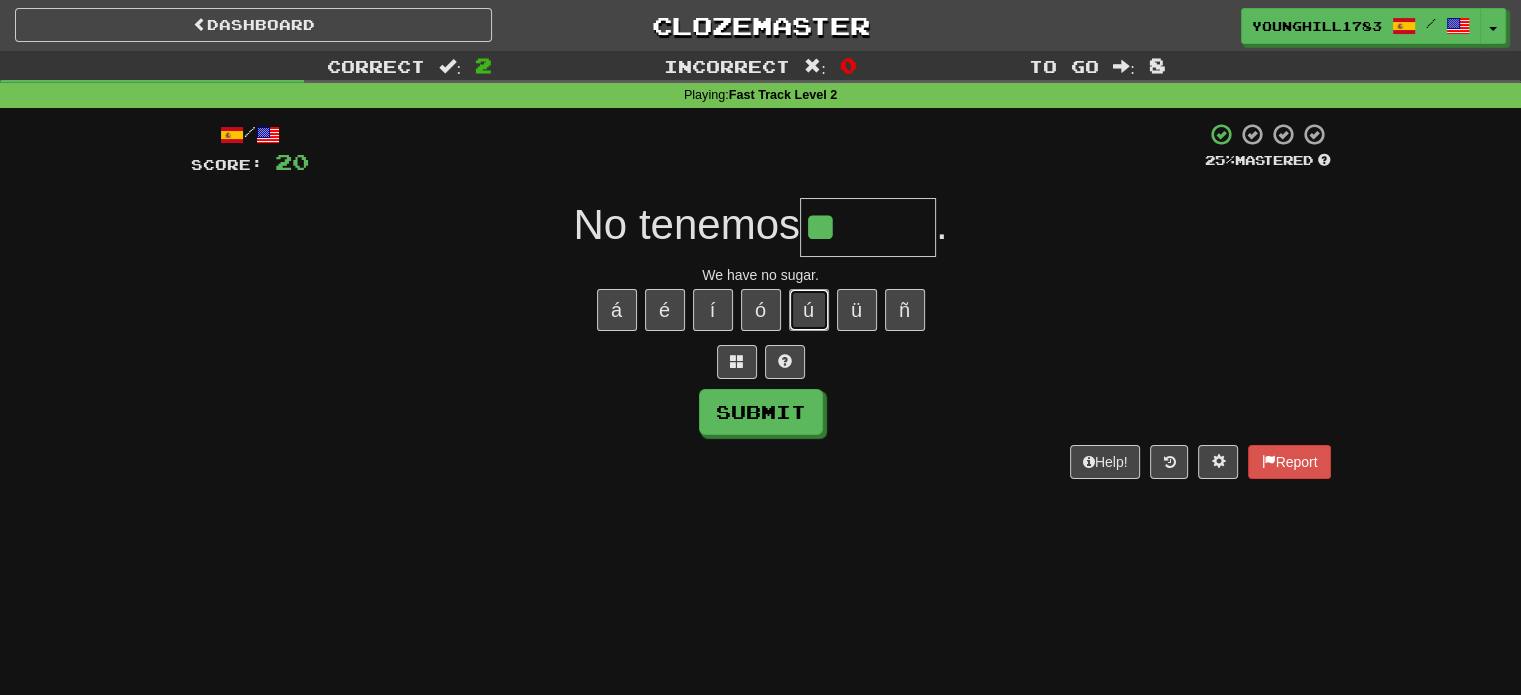 click on "ú" at bounding box center [809, 310] 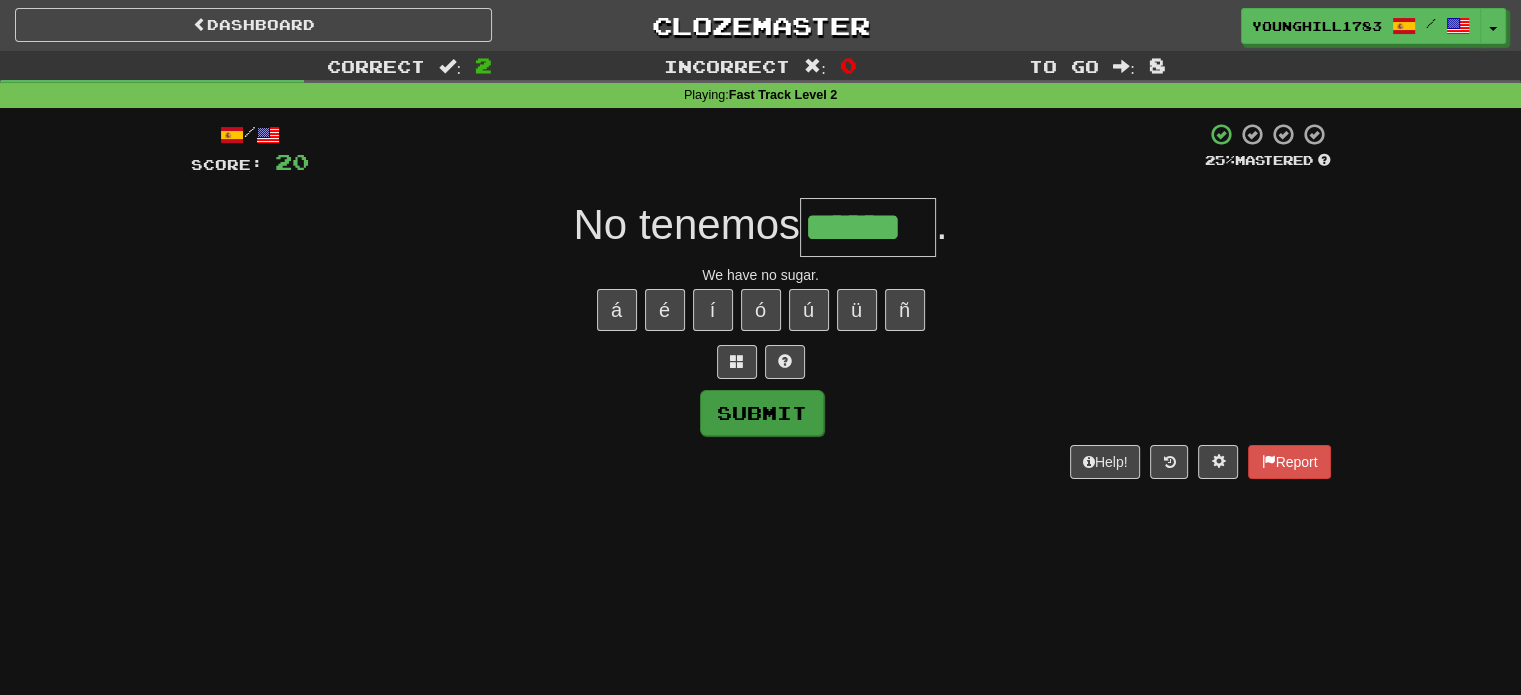 type on "******" 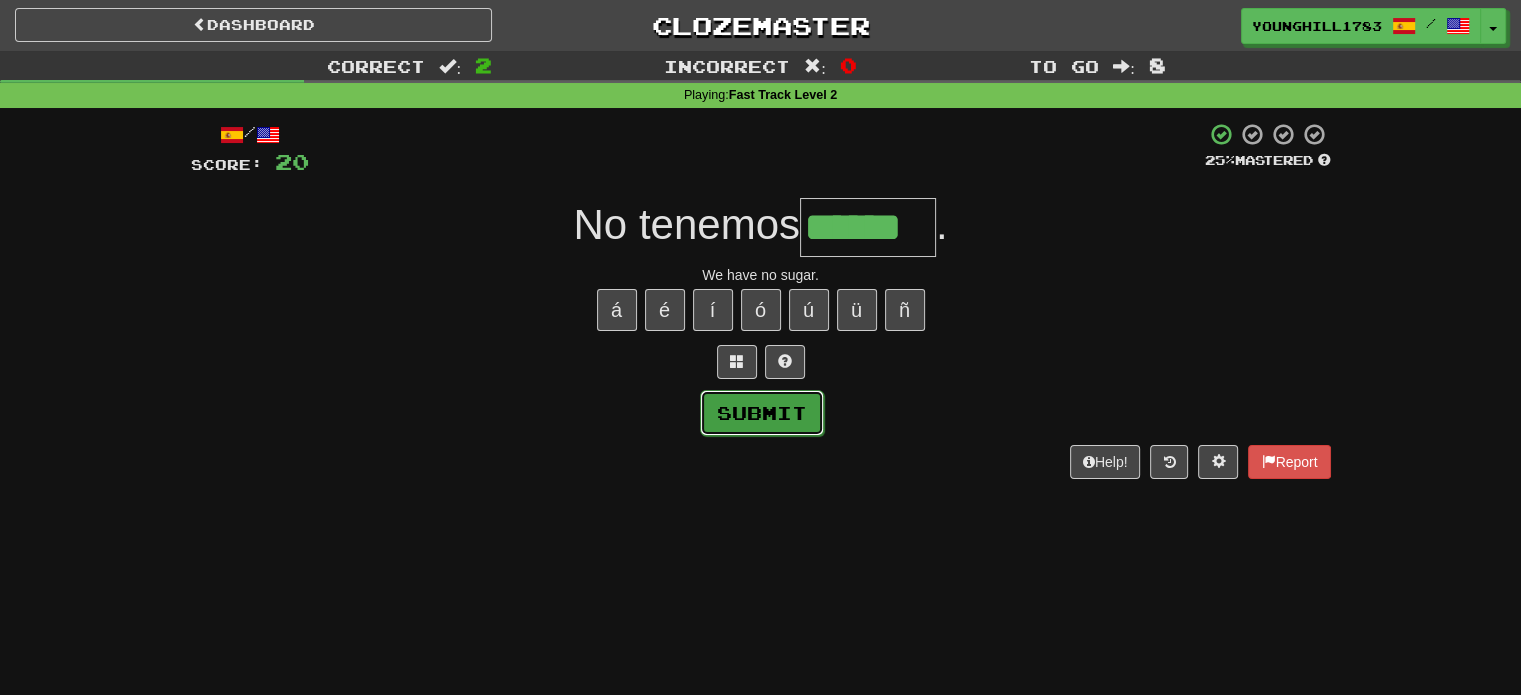 click on "Submit" at bounding box center [762, 413] 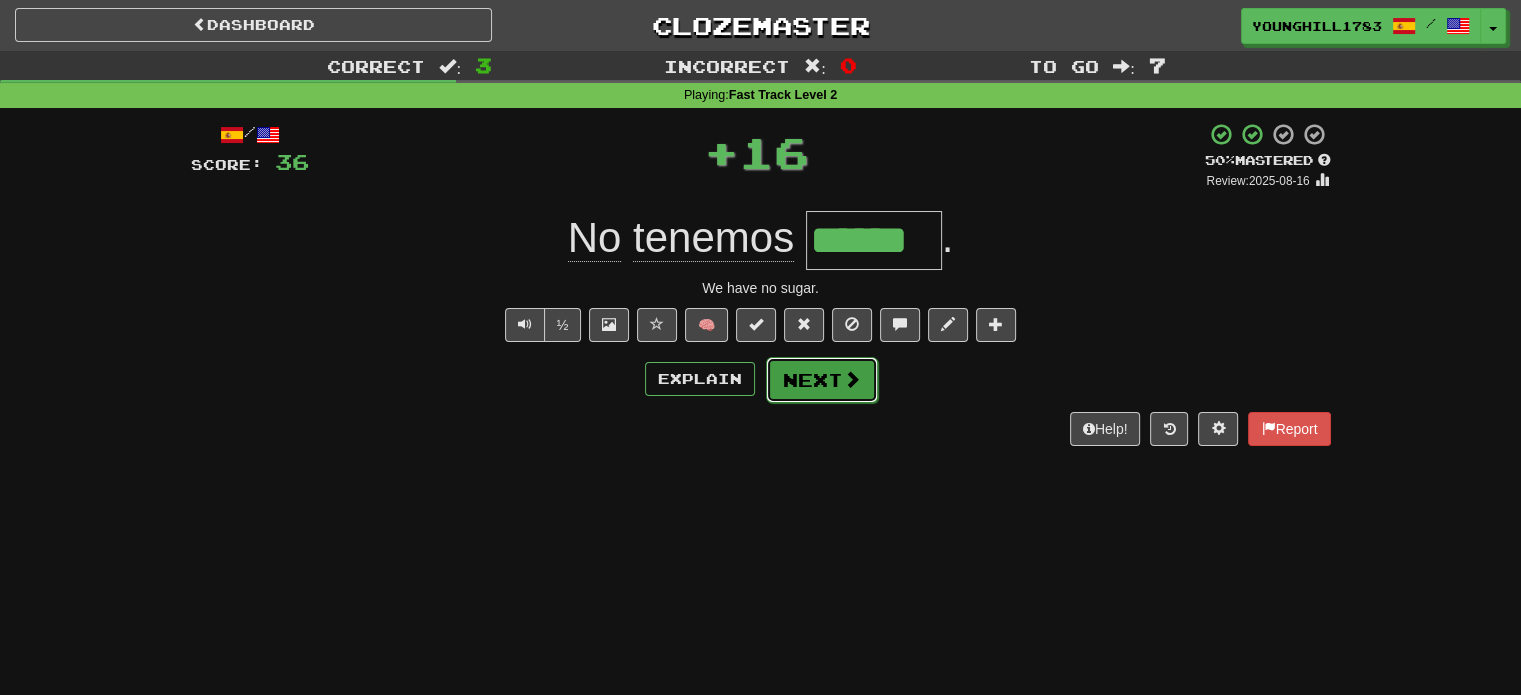 click on "Next" at bounding box center [822, 380] 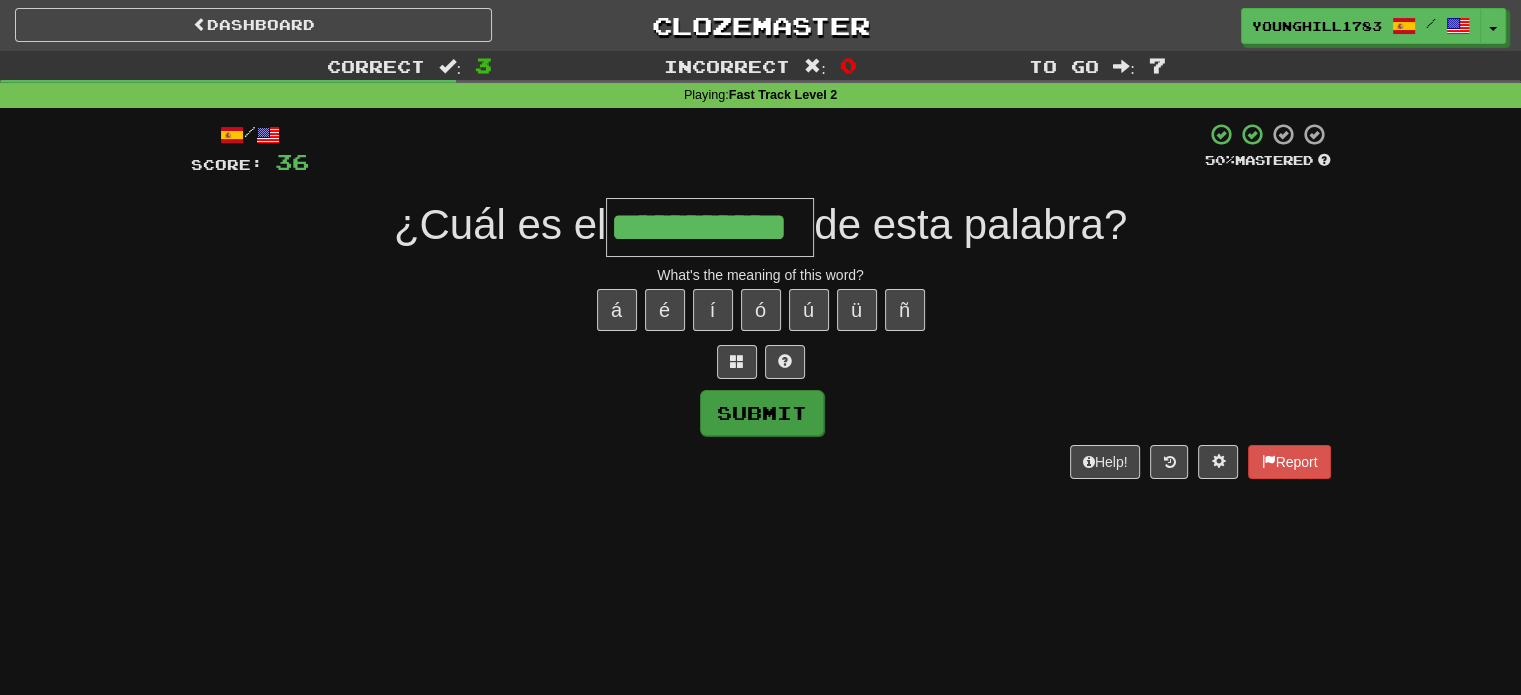 type on "**********" 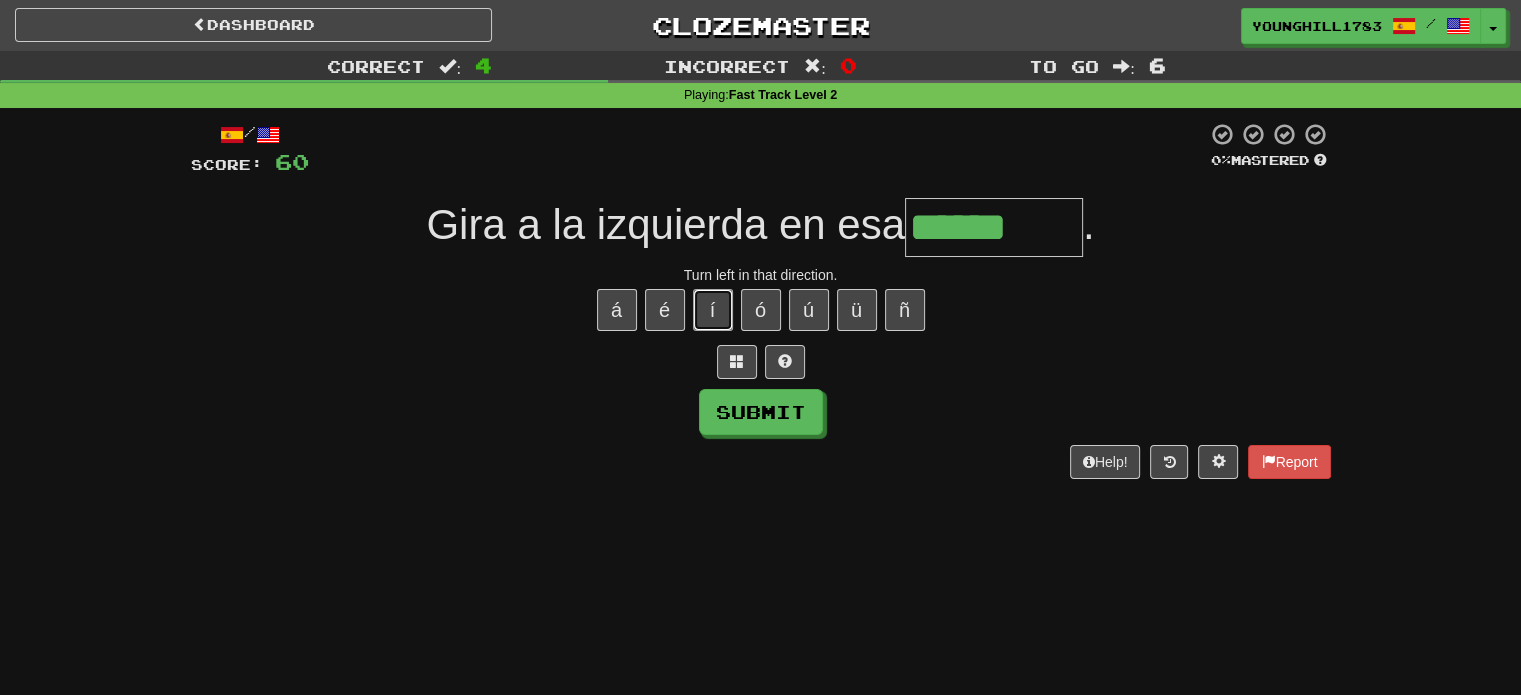 click on "í" at bounding box center [713, 310] 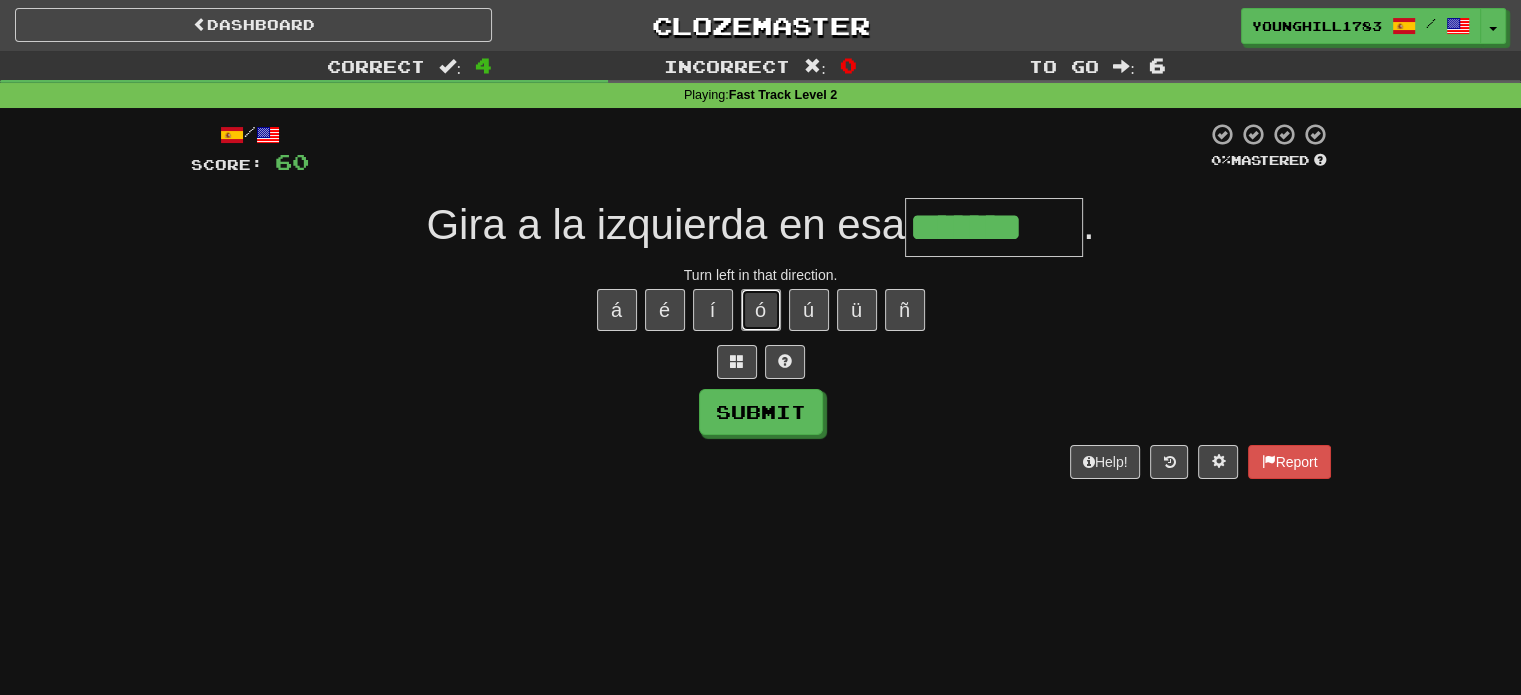 click on "ó" at bounding box center (761, 310) 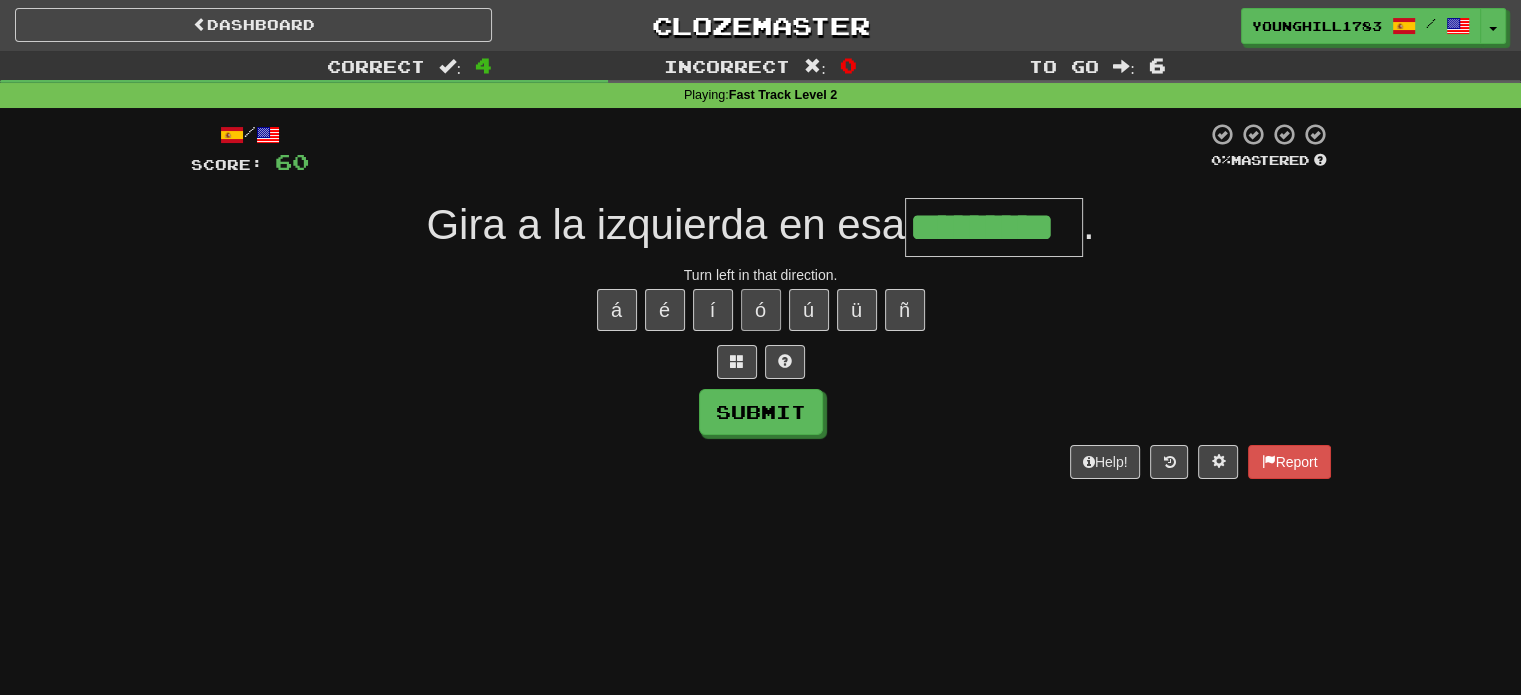 type on "*********" 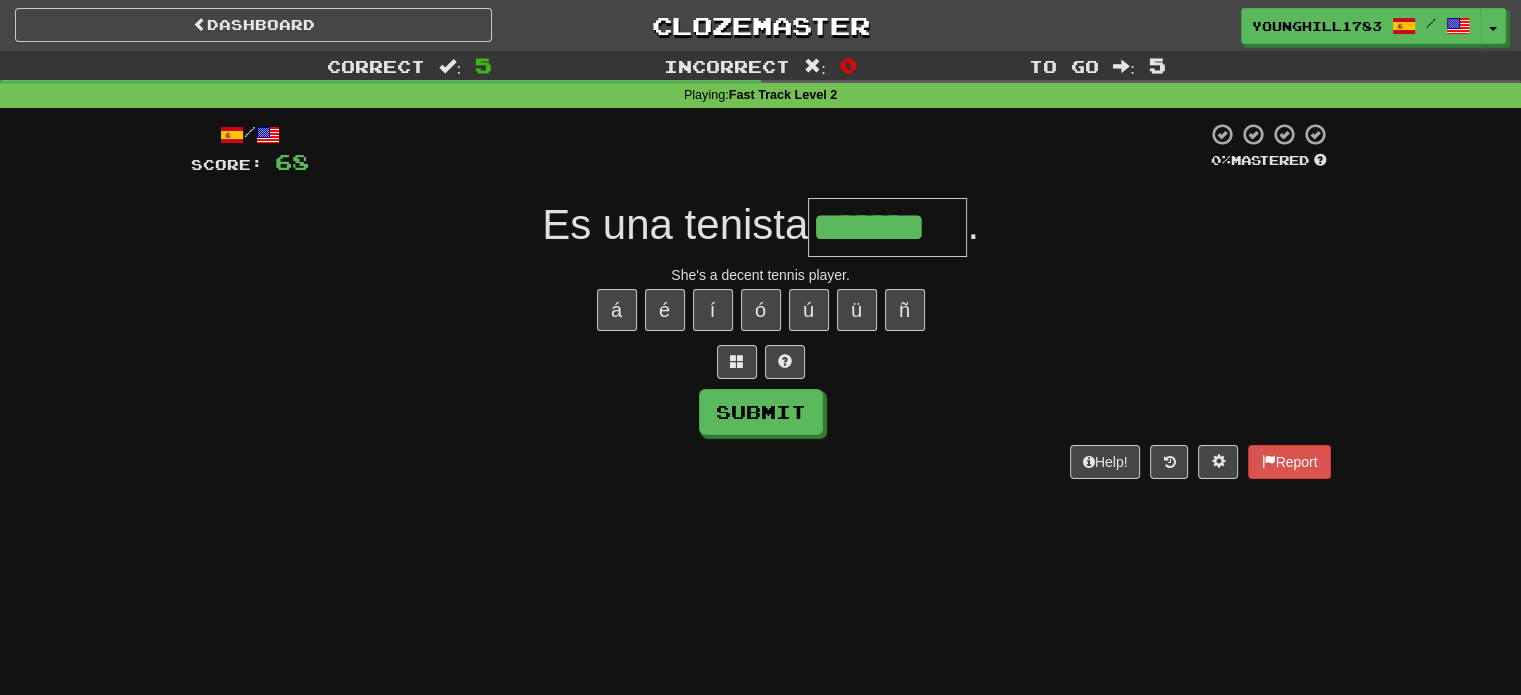 type on "*******" 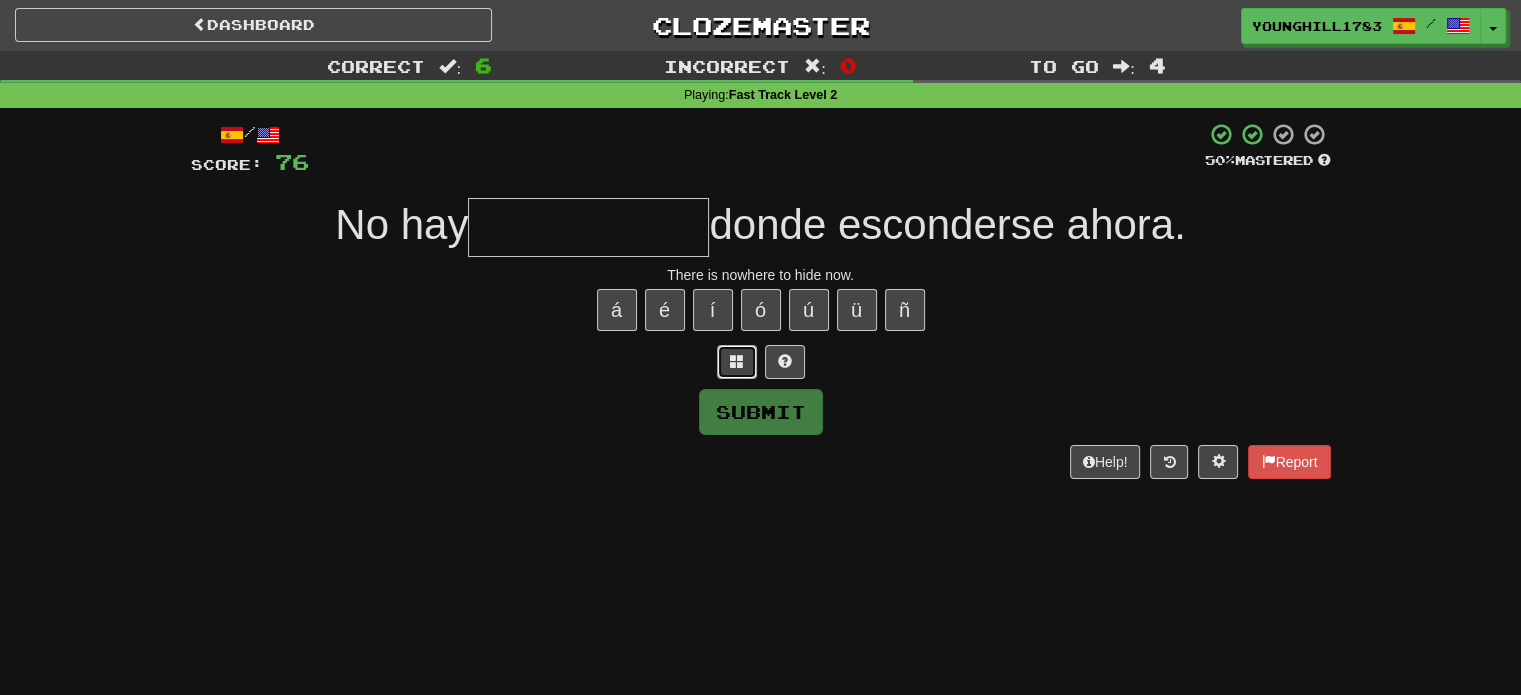 click at bounding box center (737, 361) 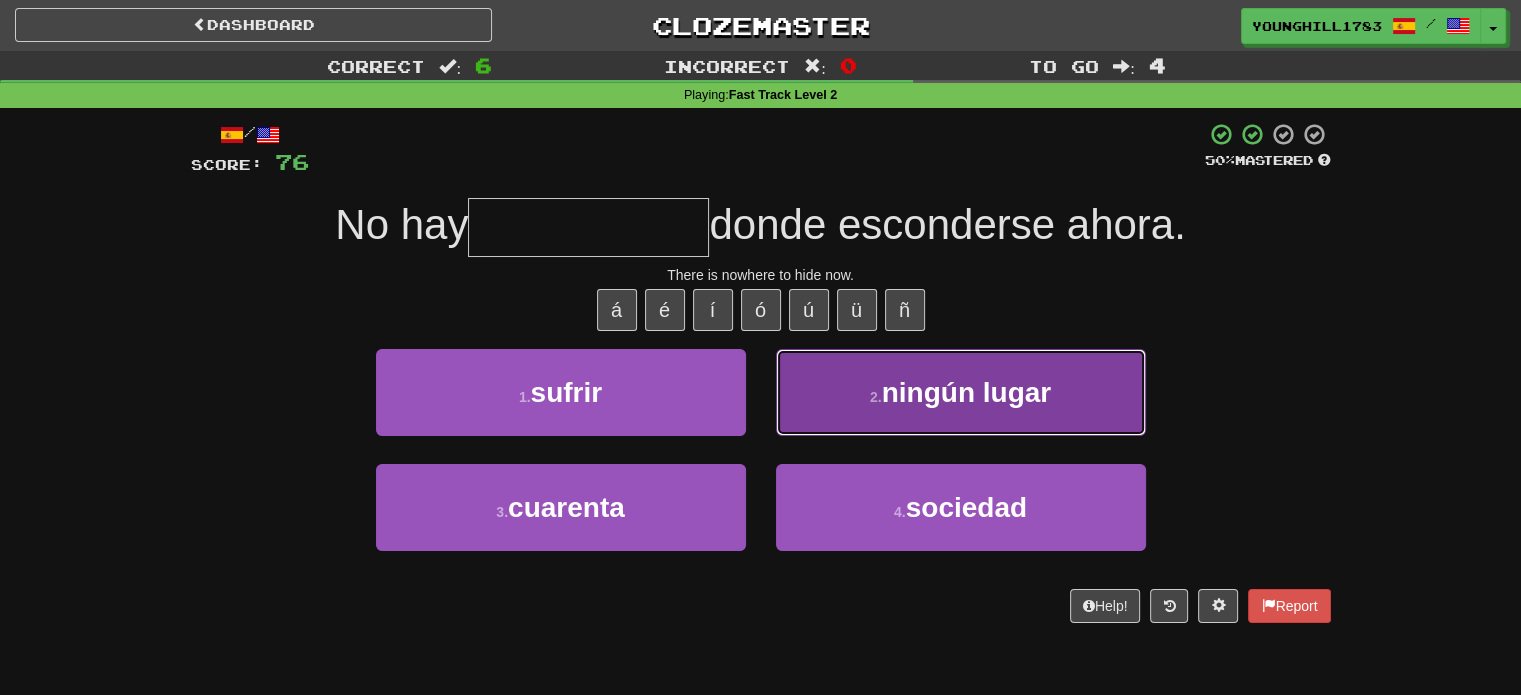 click on "ningún lugar" at bounding box center (967, 392) 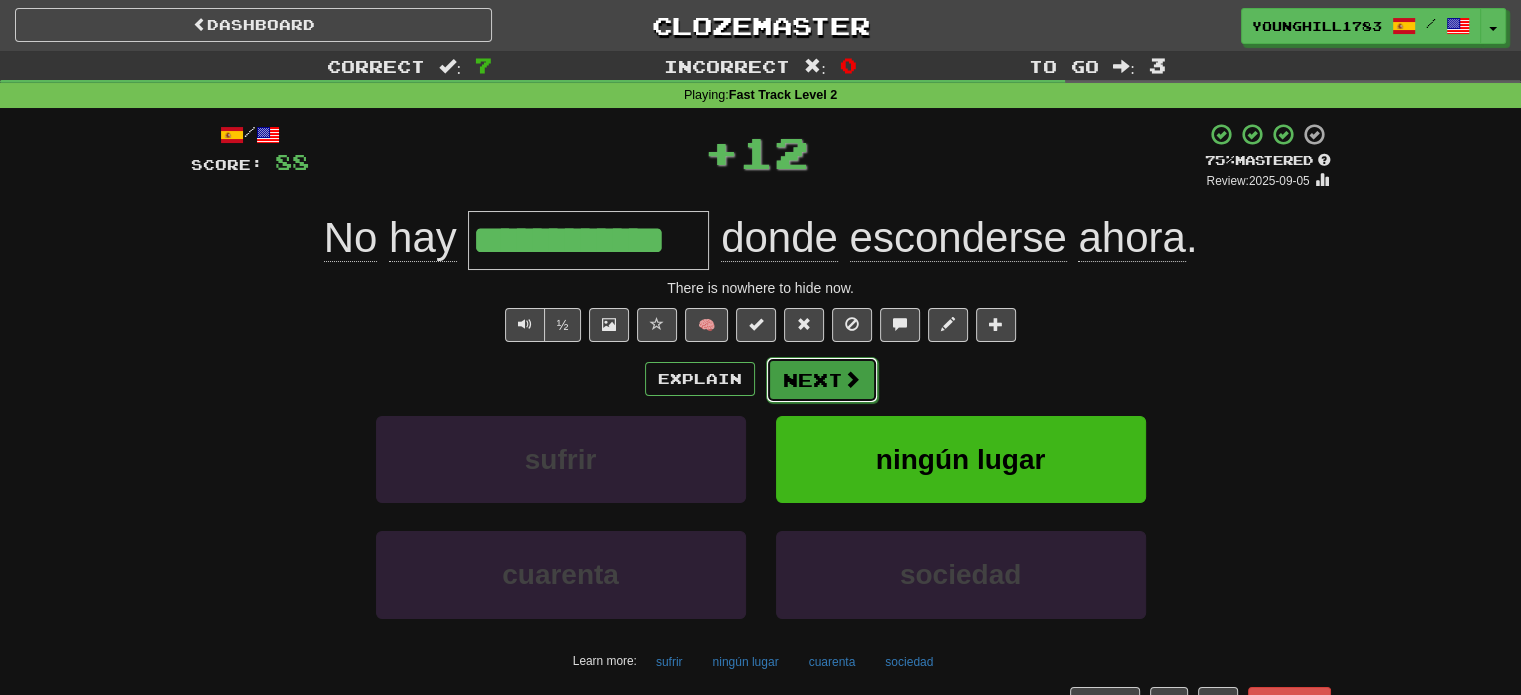click on "Next" at bounding box center [822, 380] 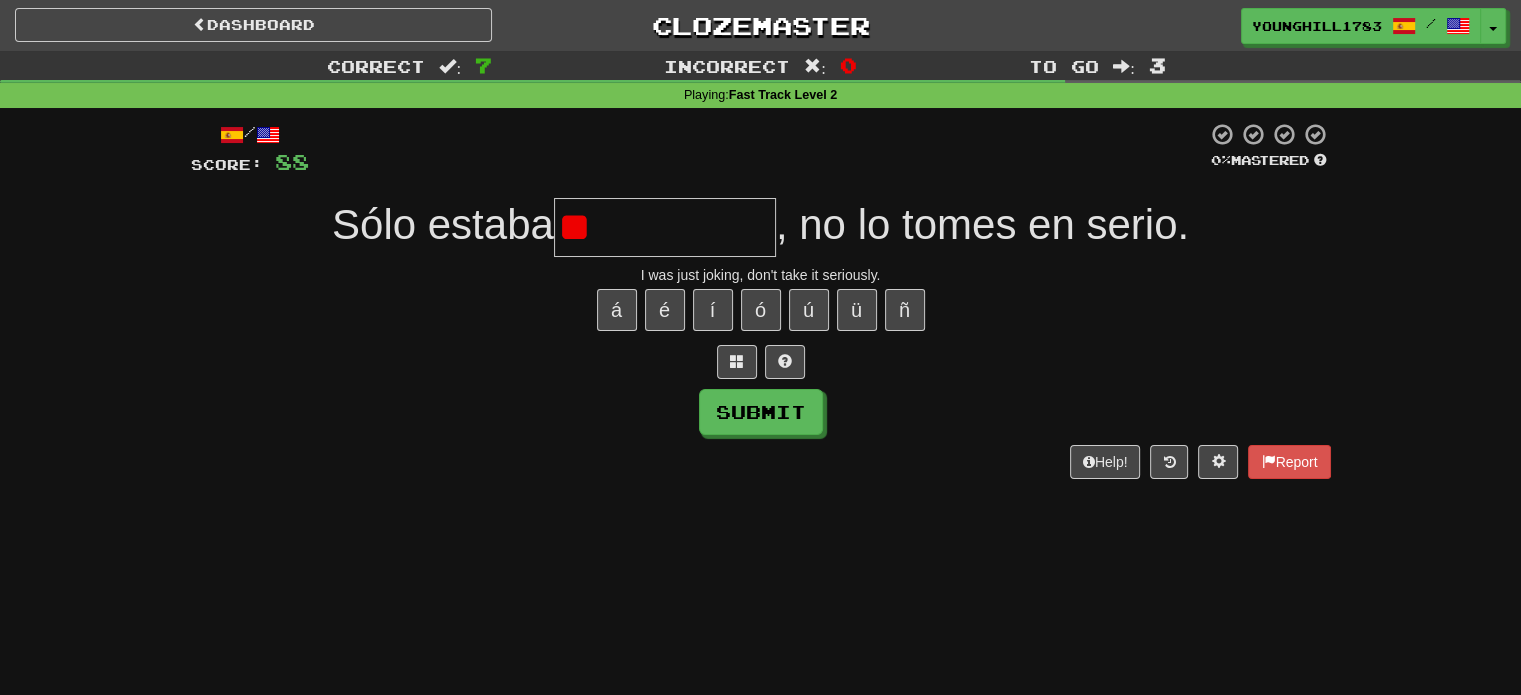 type on "*" 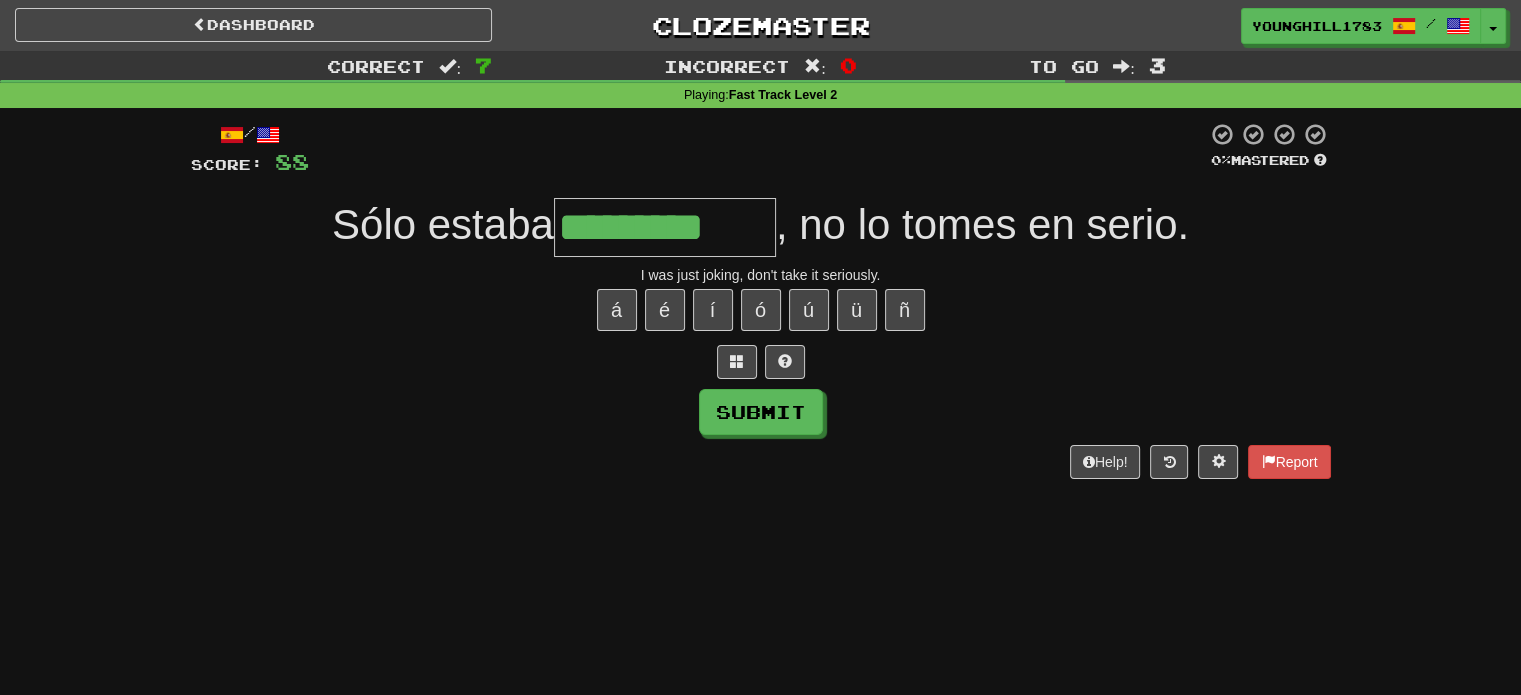 type on "*********" 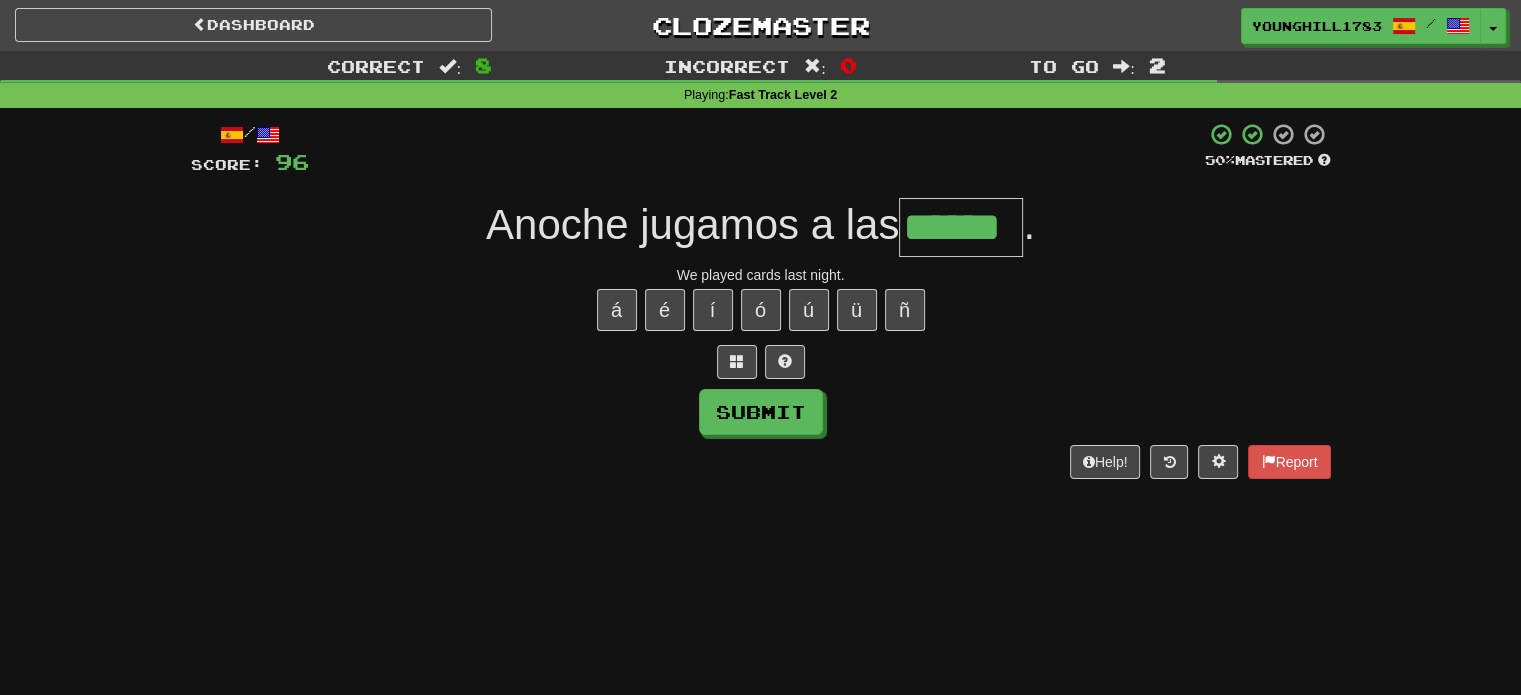 type on "******" 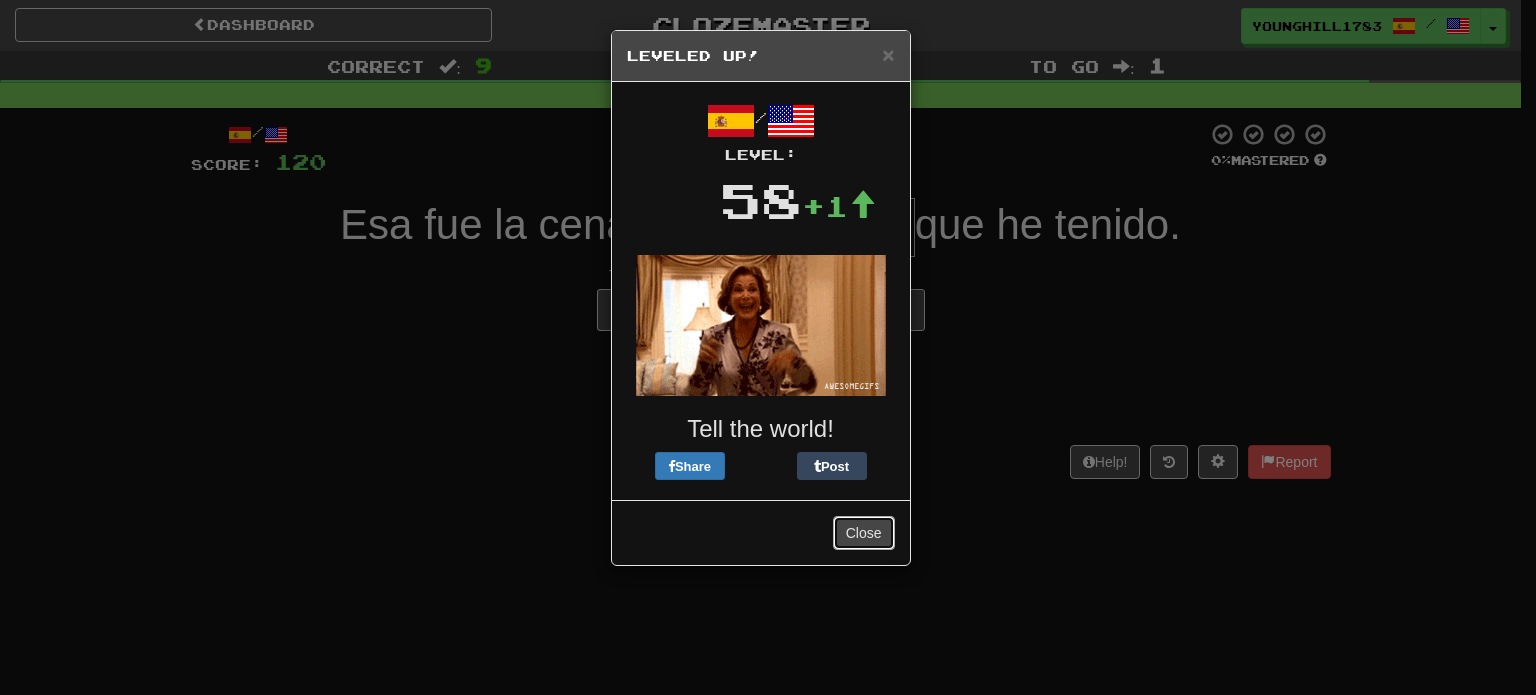 click on "Close" at bounding box center (864, 533) 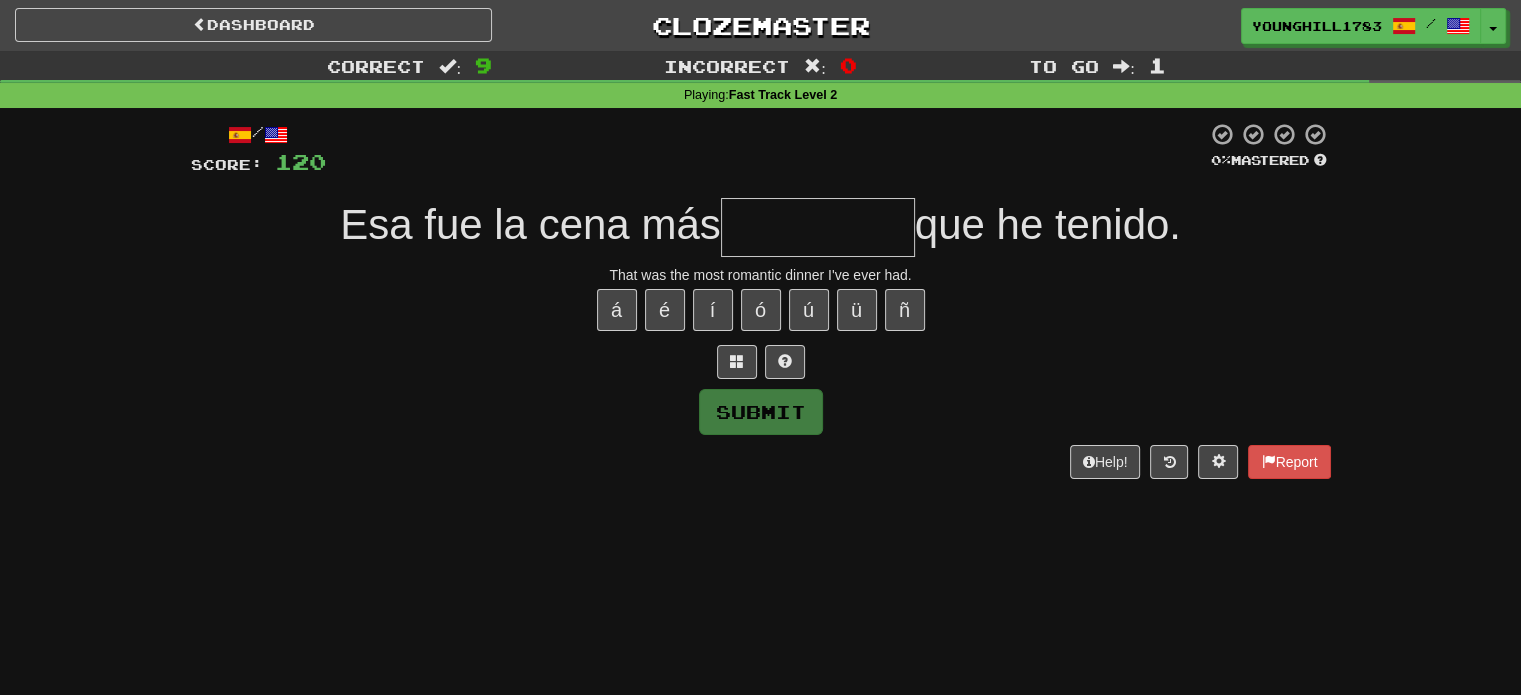 click at bounding box center (818, 227) 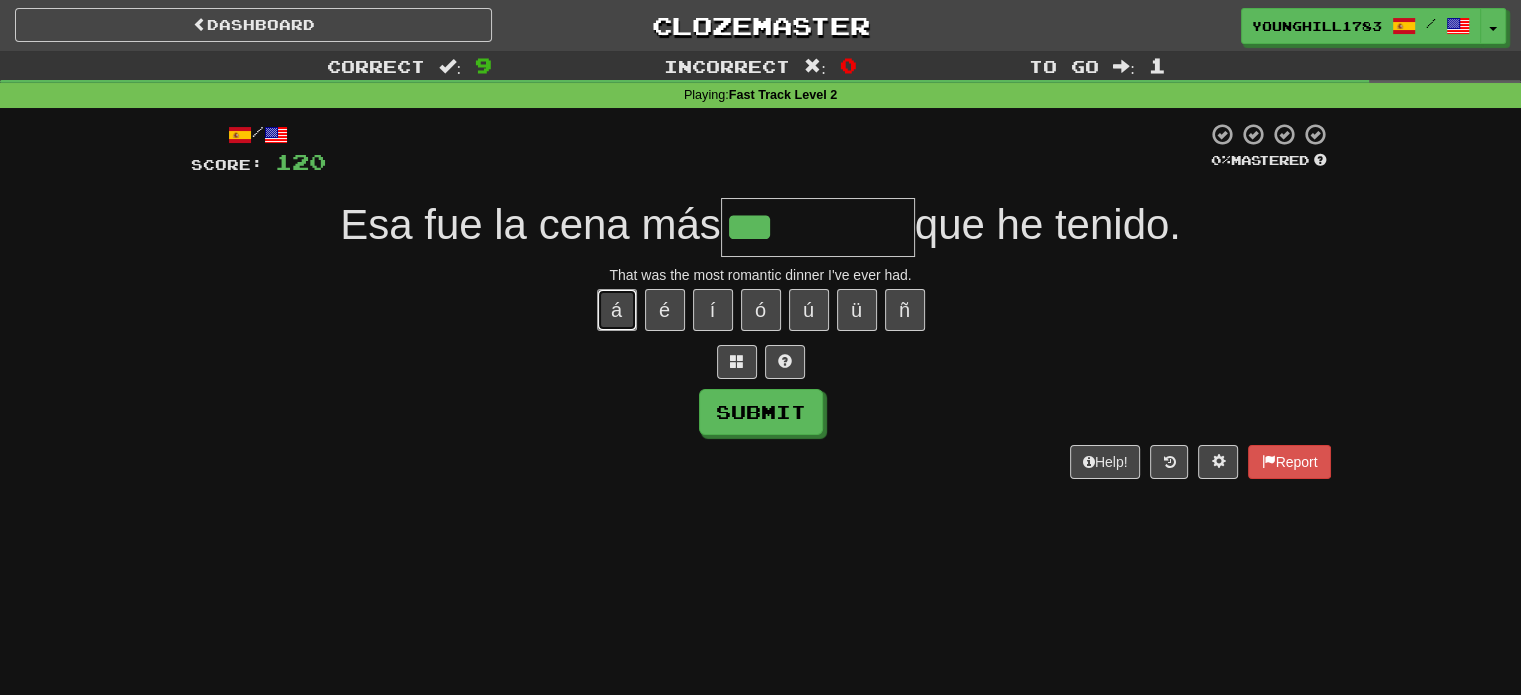 click on "á" at bounding box center [617, 310] 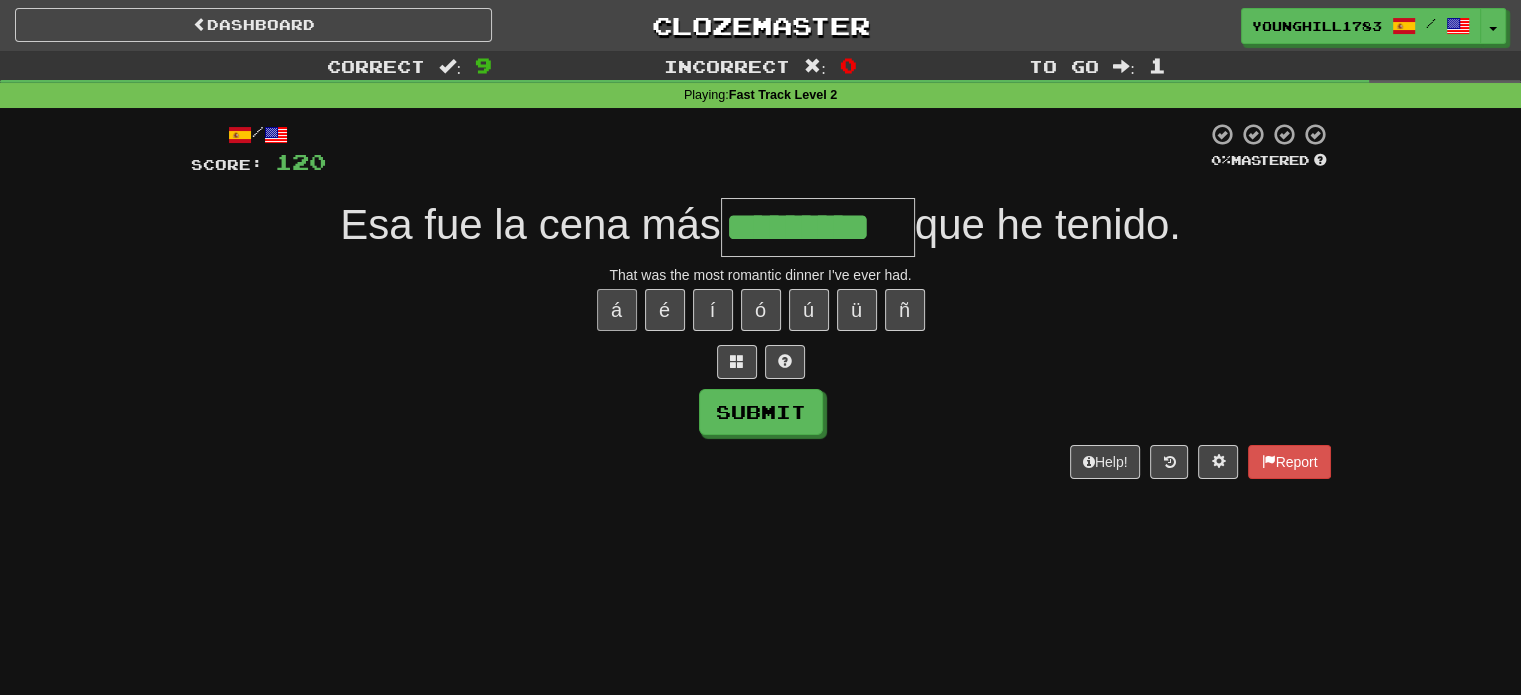 type on "*********" 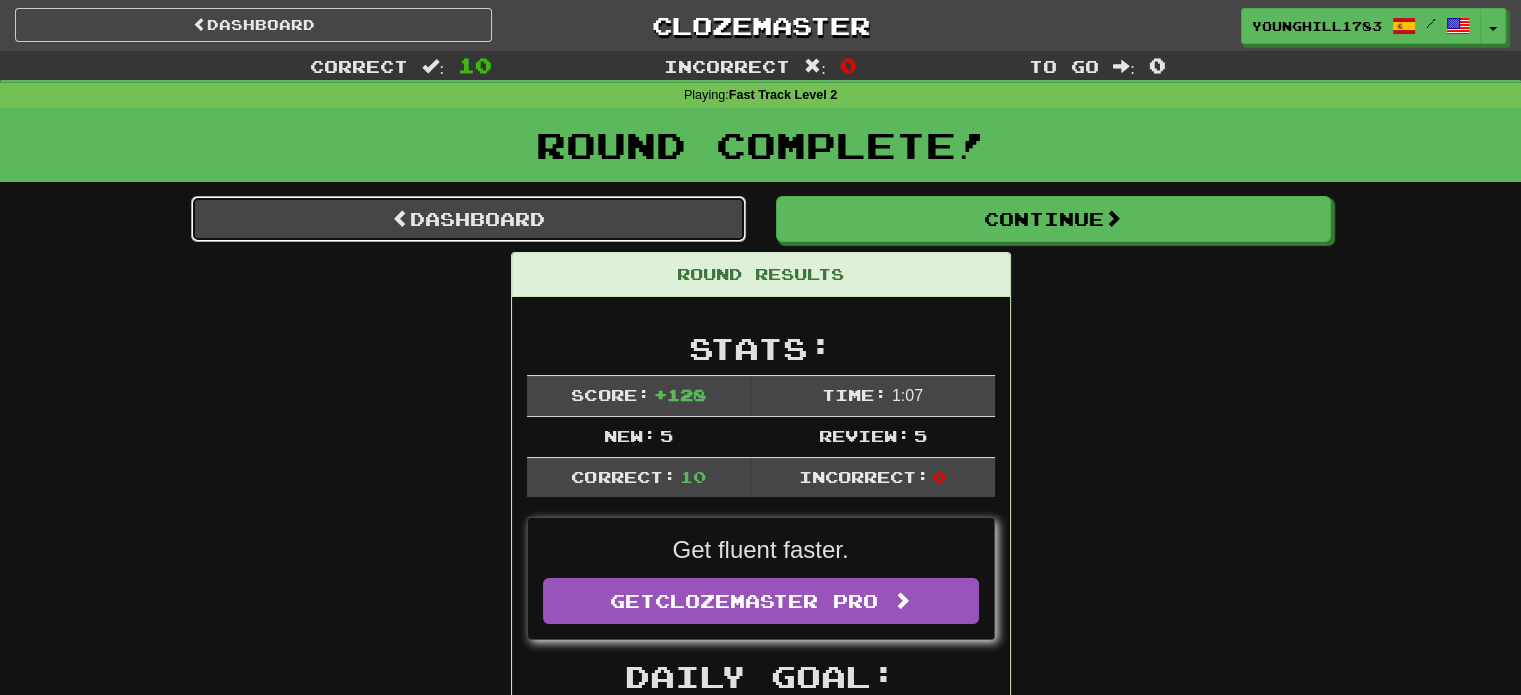click on "Dashboard" at bounding box center (468, 219) 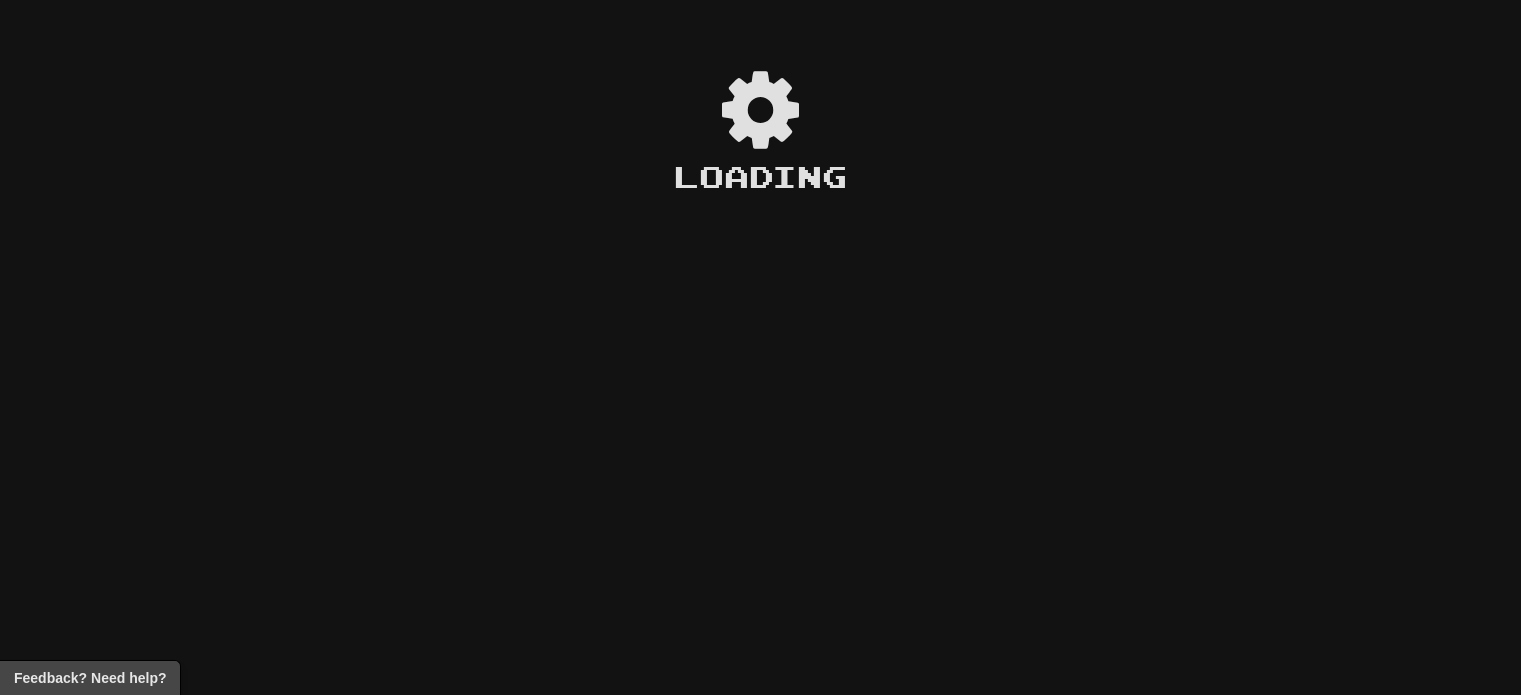 scroll, scrollTop: 0, scrollLeft: 0, axis: both 